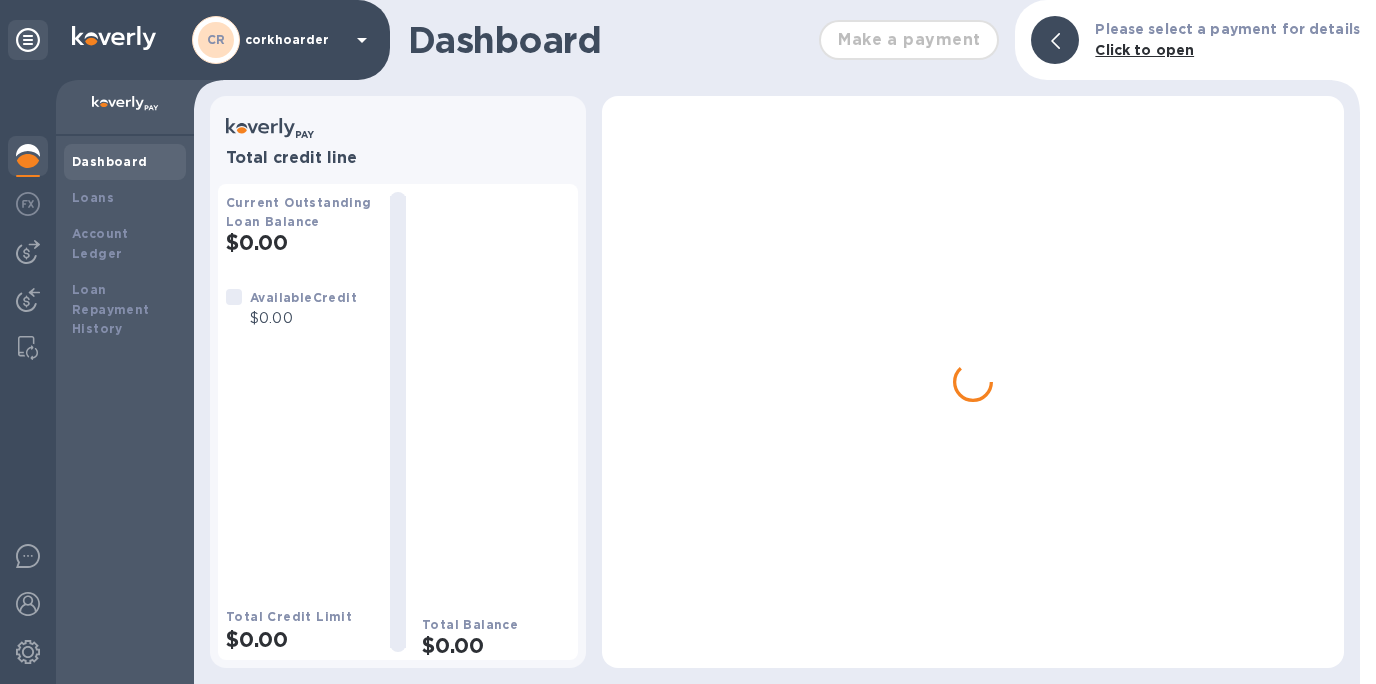 scroll, scrollTop: 0, scrollLeft: 0, axis: both 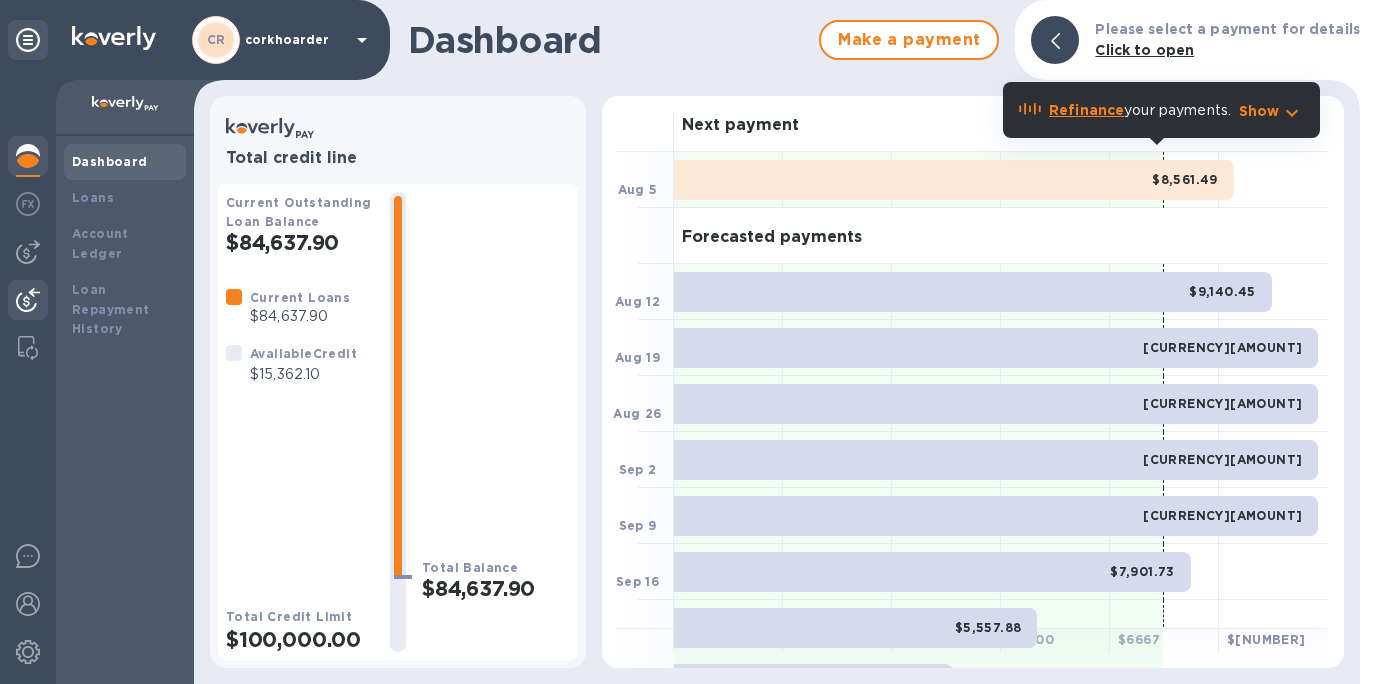 click at bounding box center [28, 300] 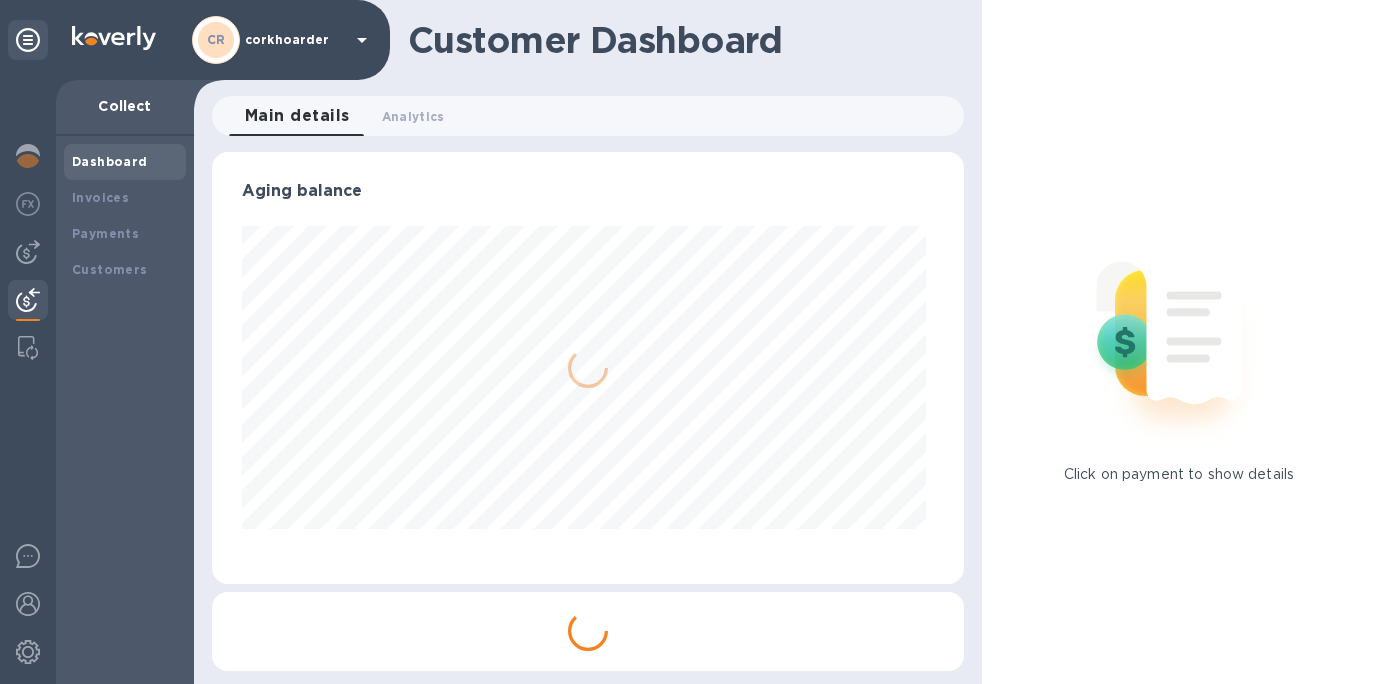 scroll, scrollTop: 999568, scrollLeft: 999256, axis: both 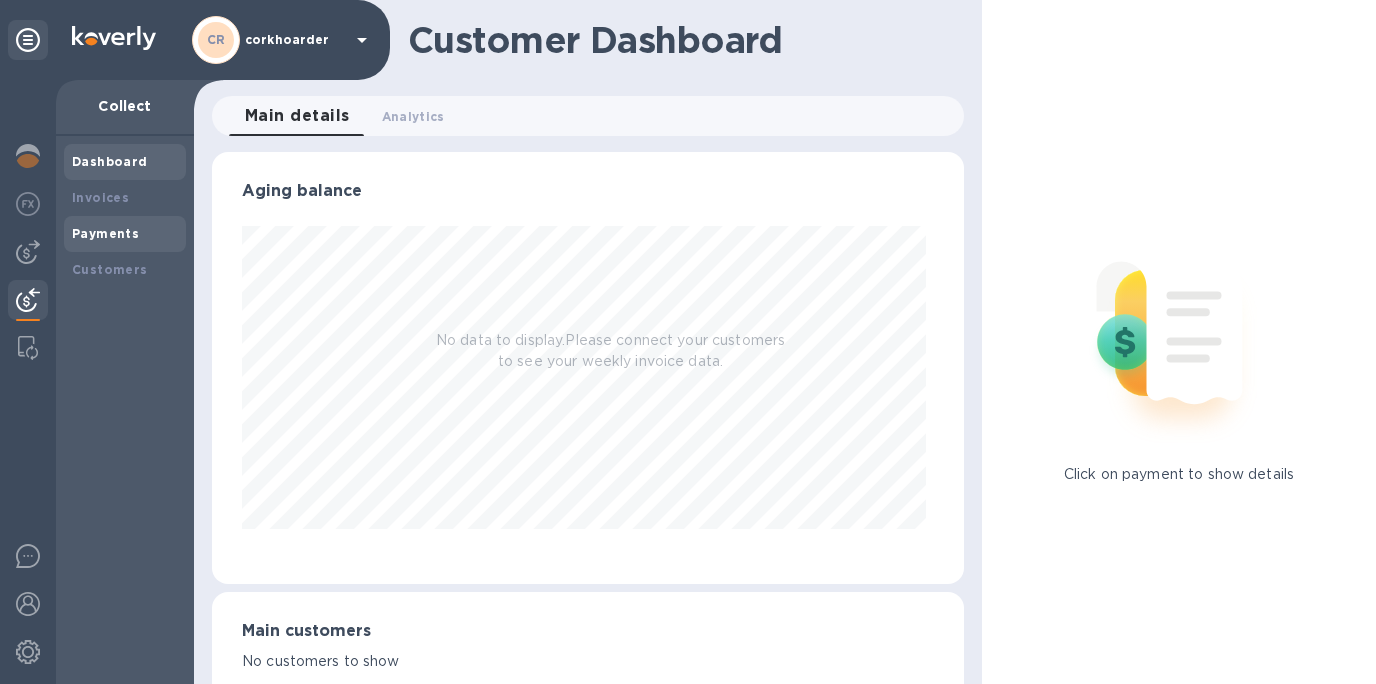 click on "Payments" at bounding box center [105, 233] 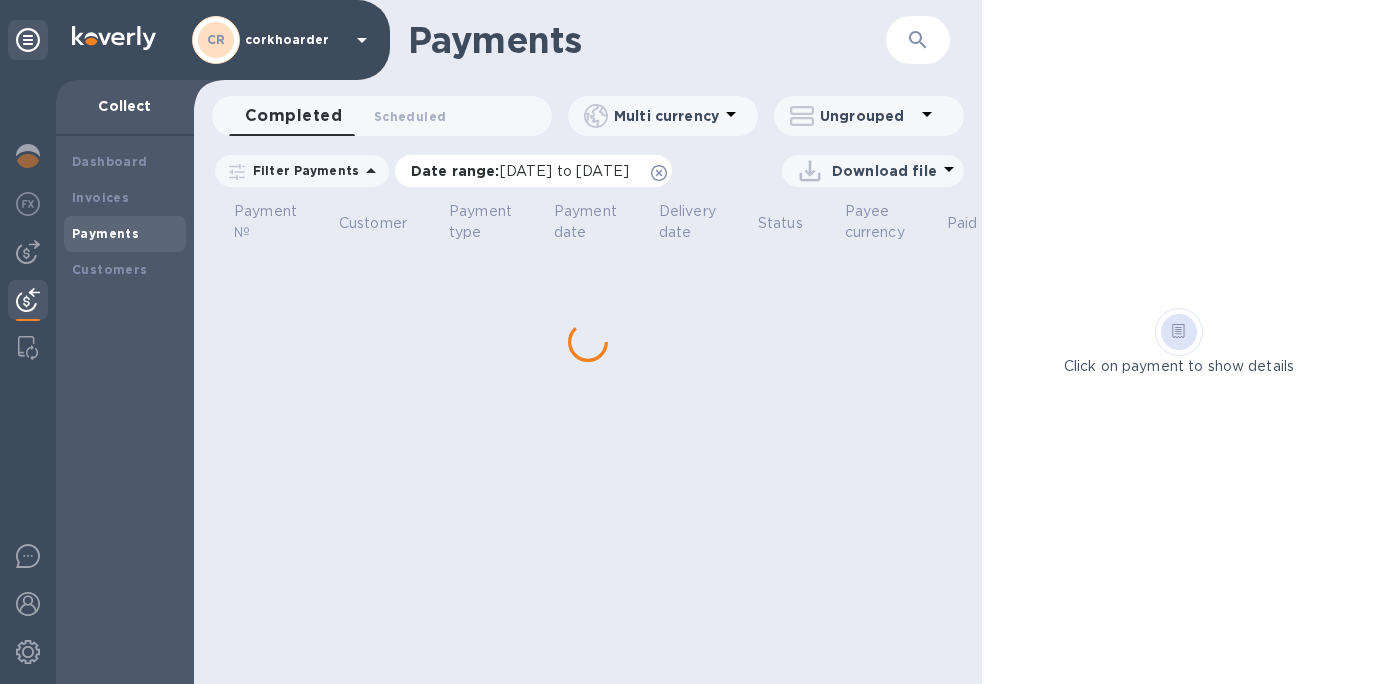 click 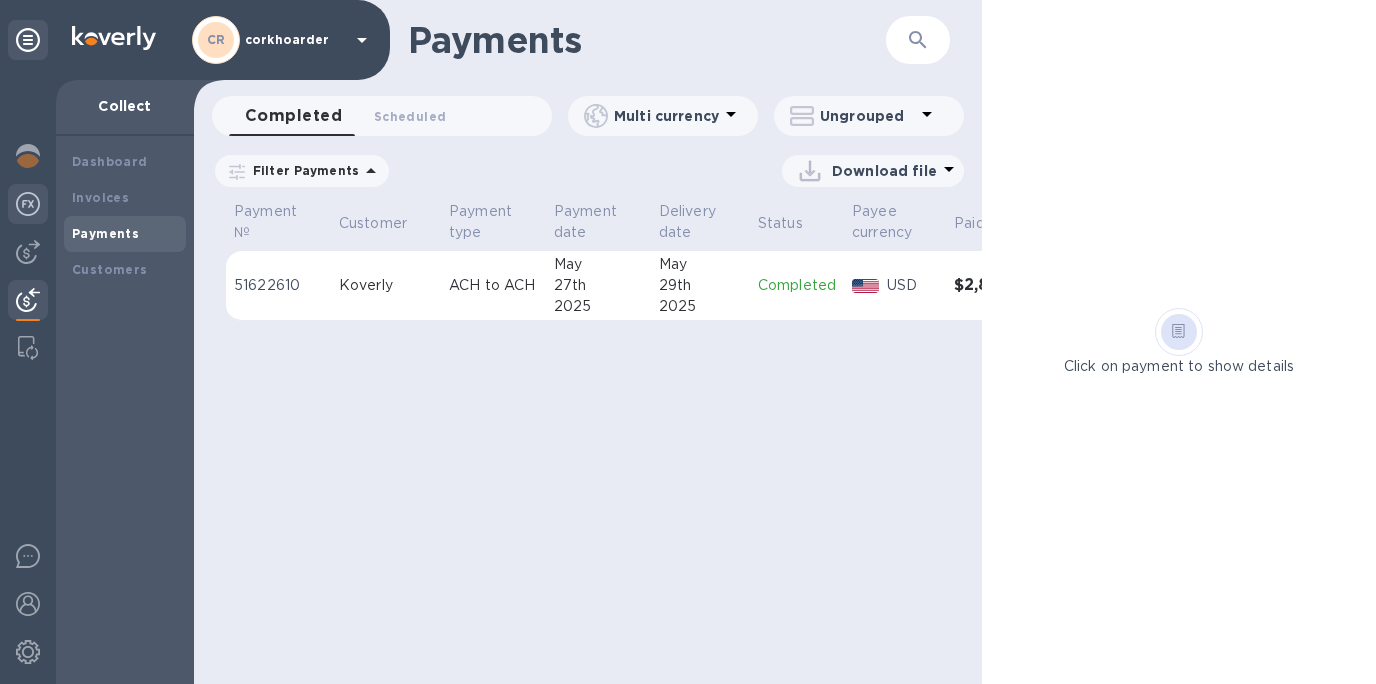 click at bounding box center [28, 206] 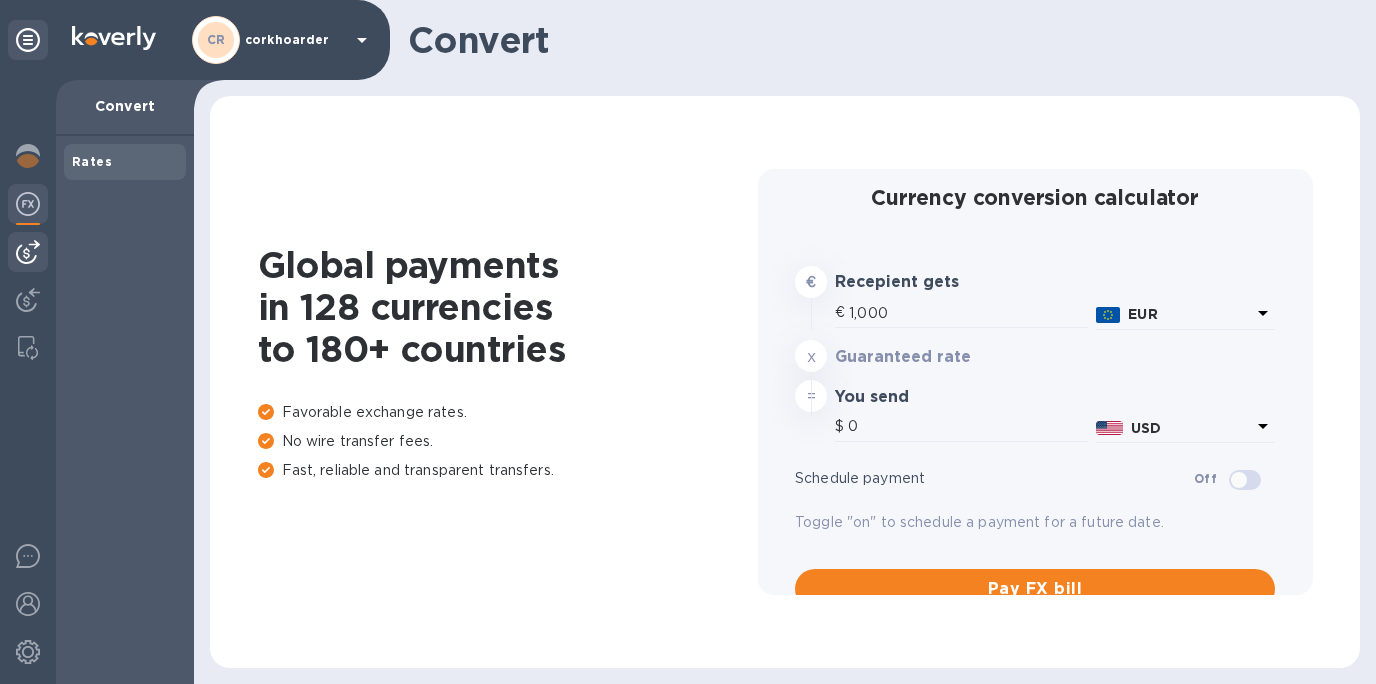 click at bounding box center [28, 252] 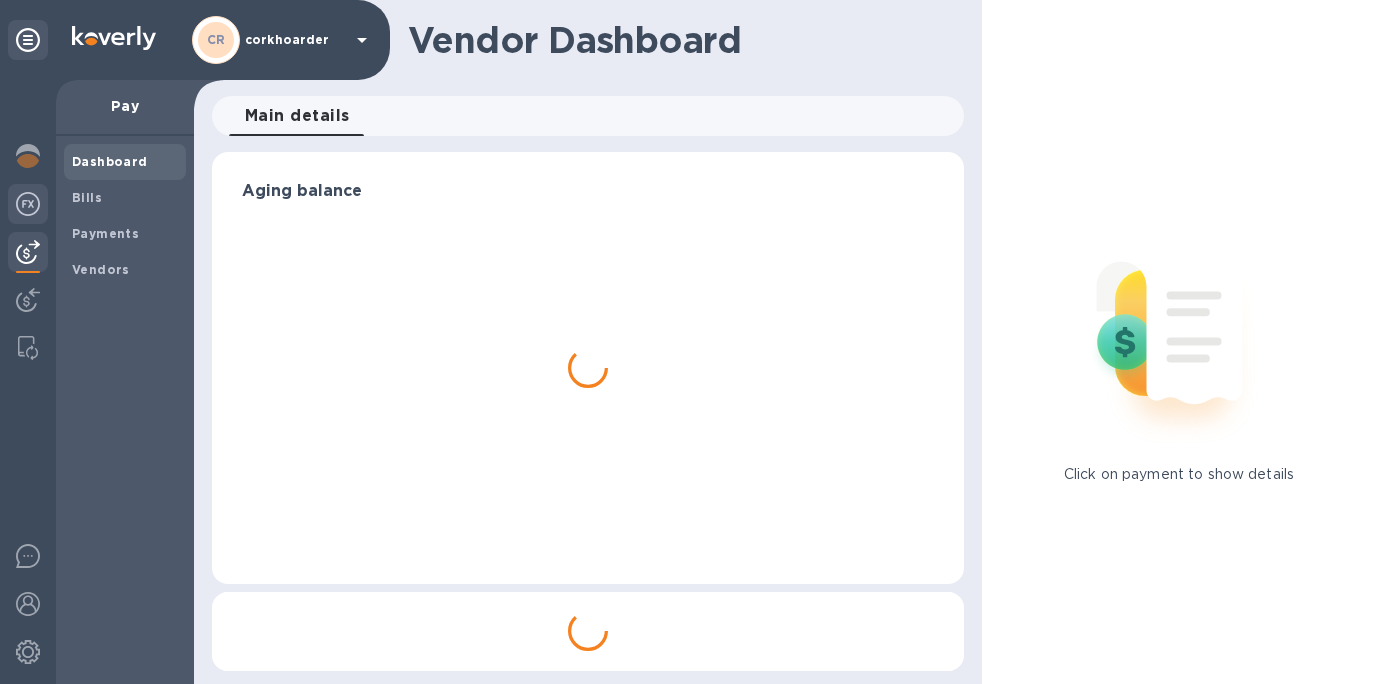 click at bounding box center (28, 206) 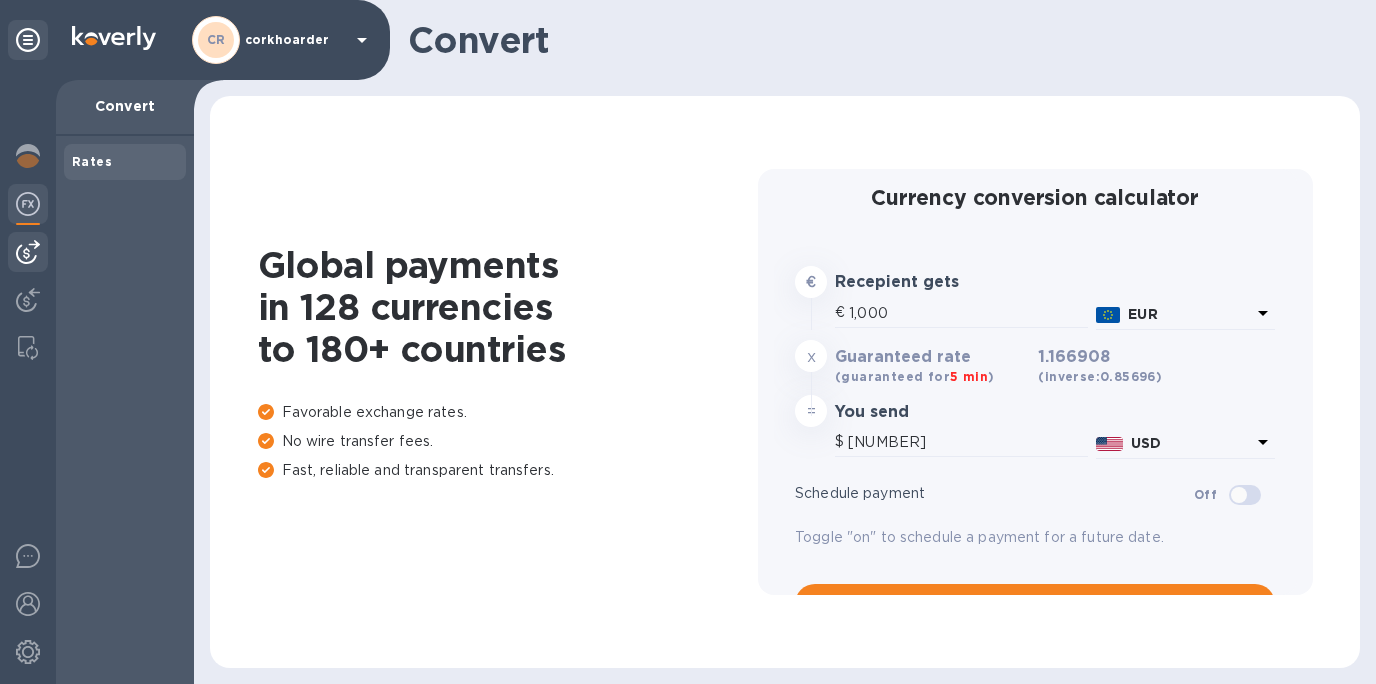 click at bounding box center (28, 252) 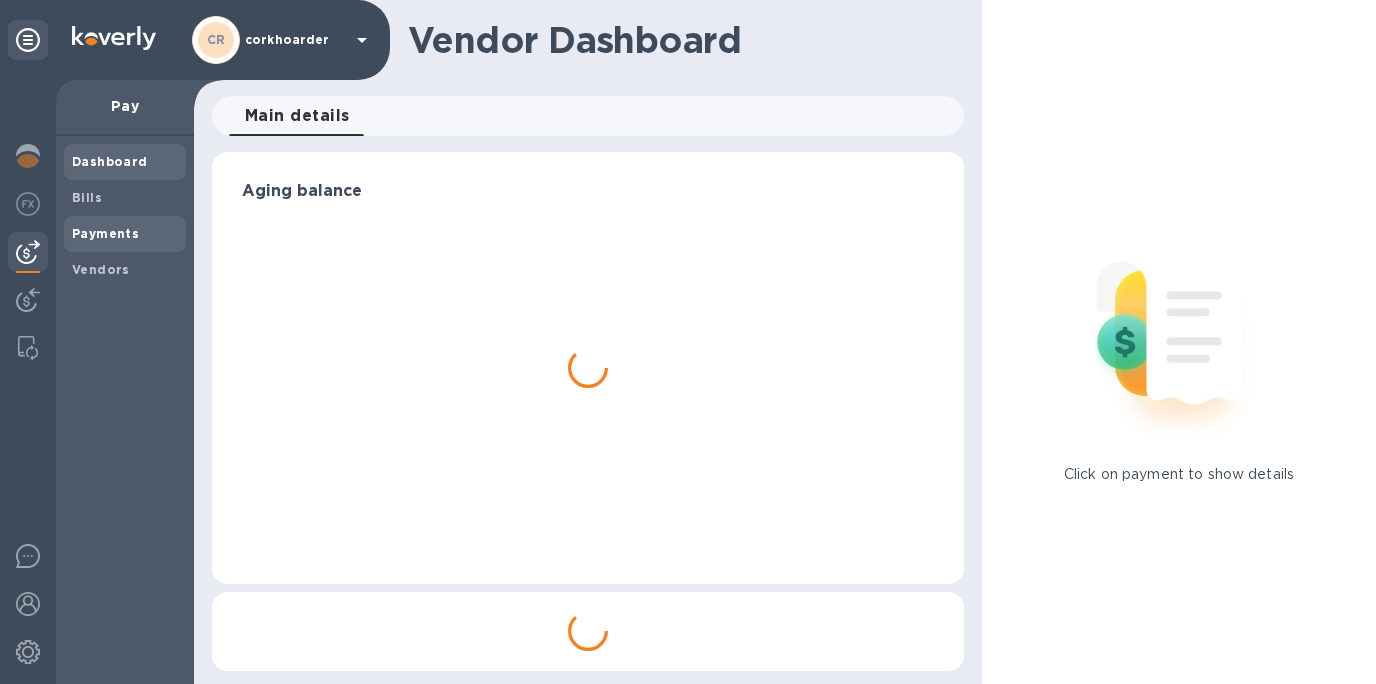 click on "Payments" at bounding box center (105, 233) 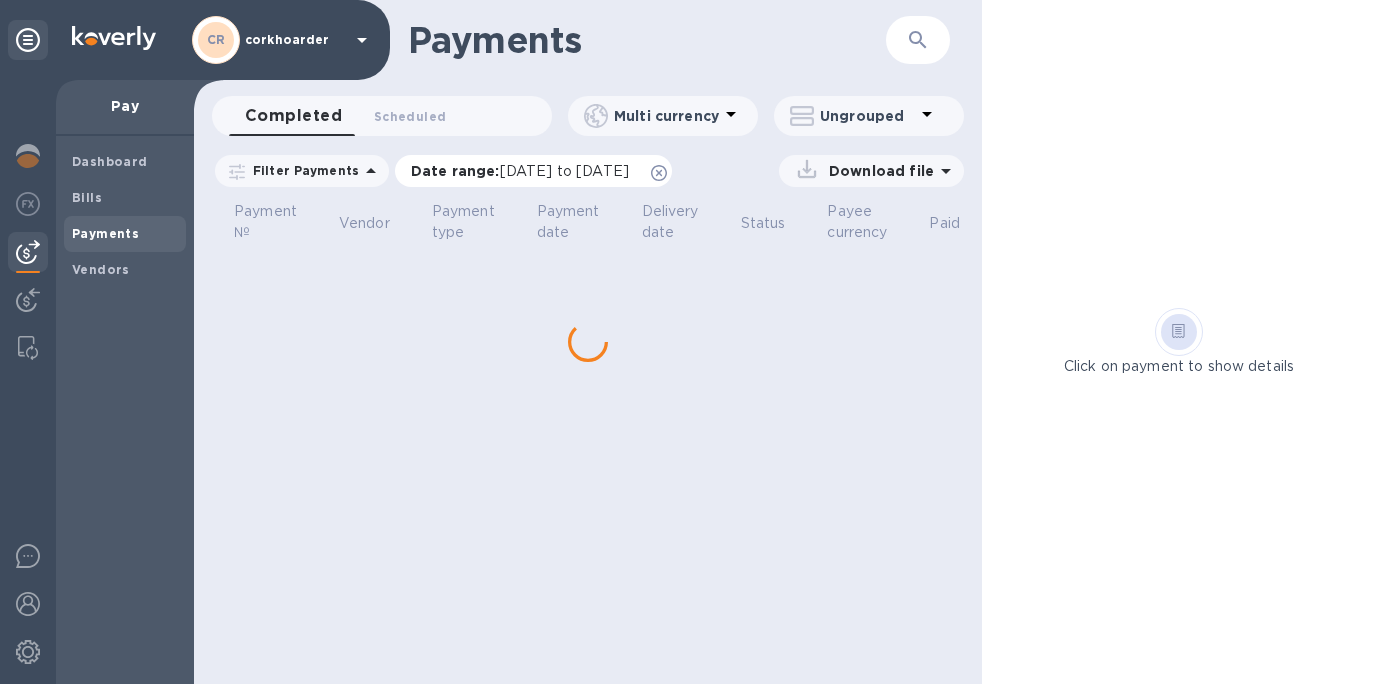 click on "Date range :  [DATE] to [DATE]" at bounding box center [533, 171] 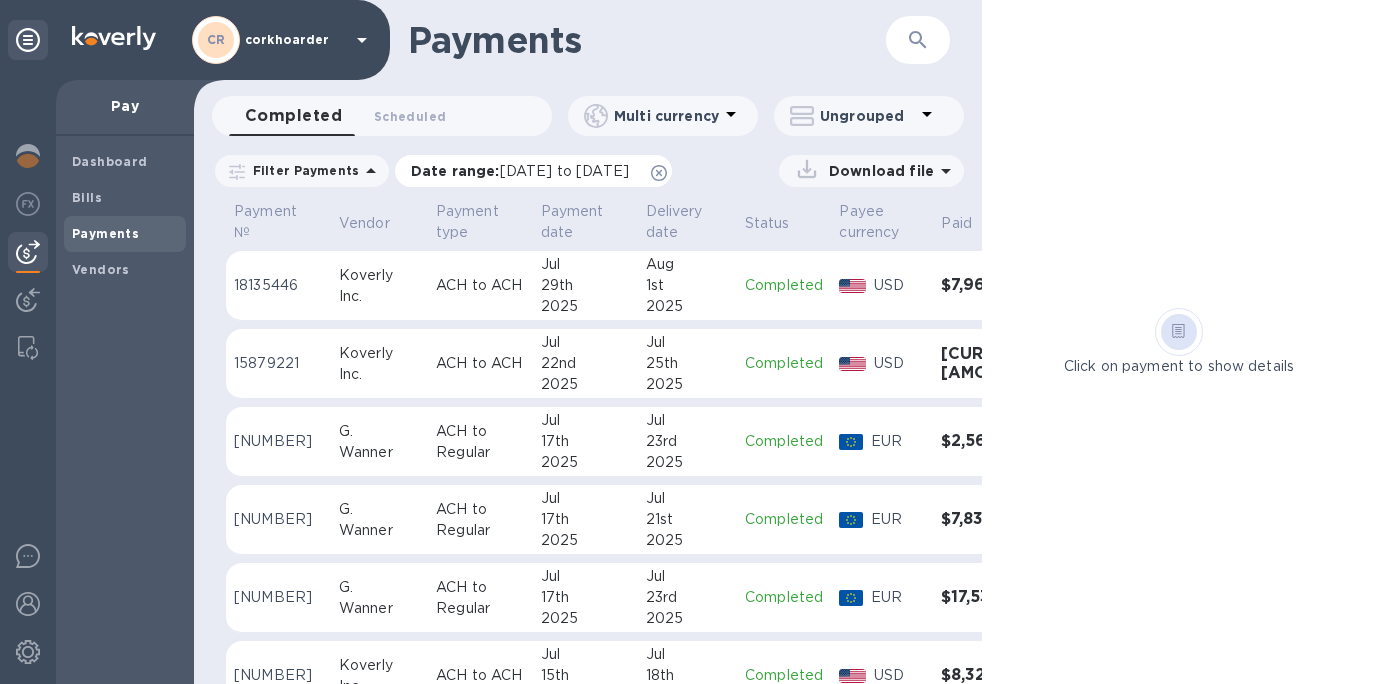 click 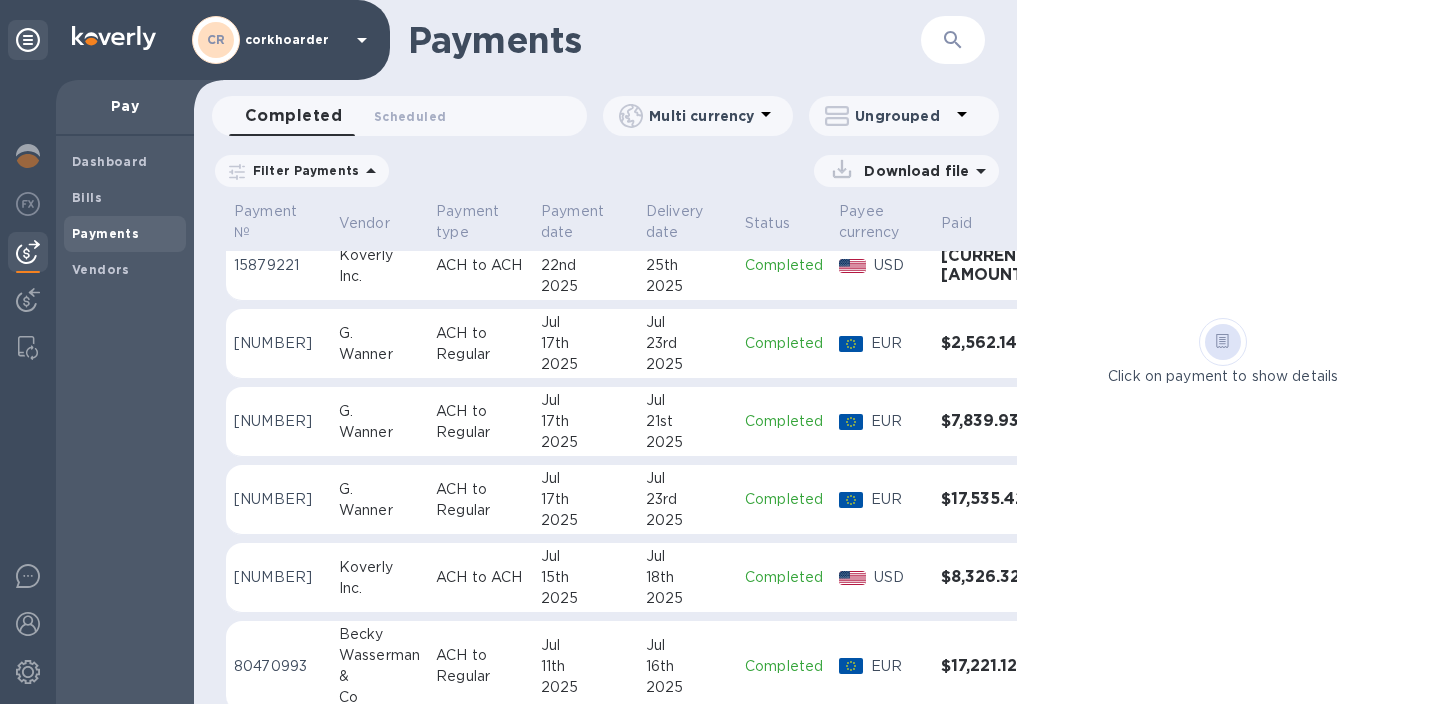 scroll, scrollTop: 100, scrollLeft: 0, axis: vertical 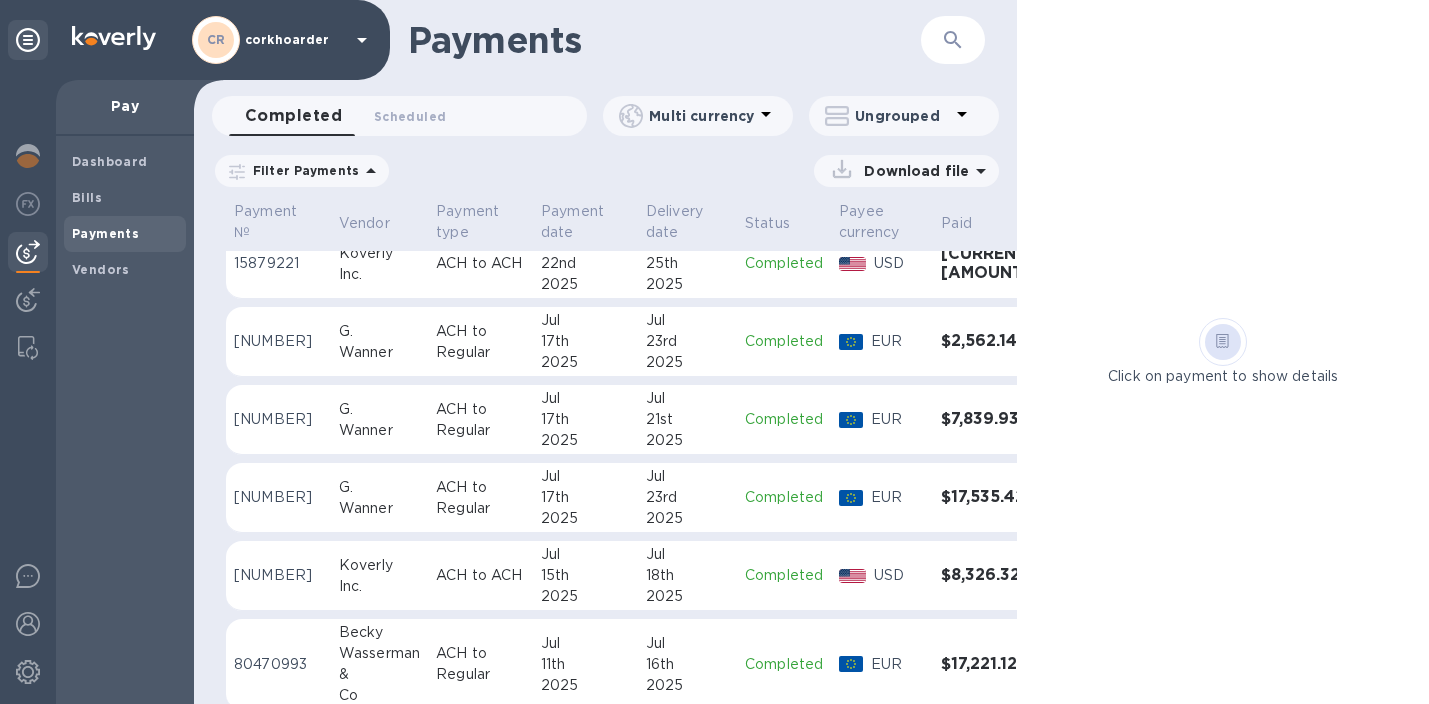 click on "17th" at bounding box center (585, 341) 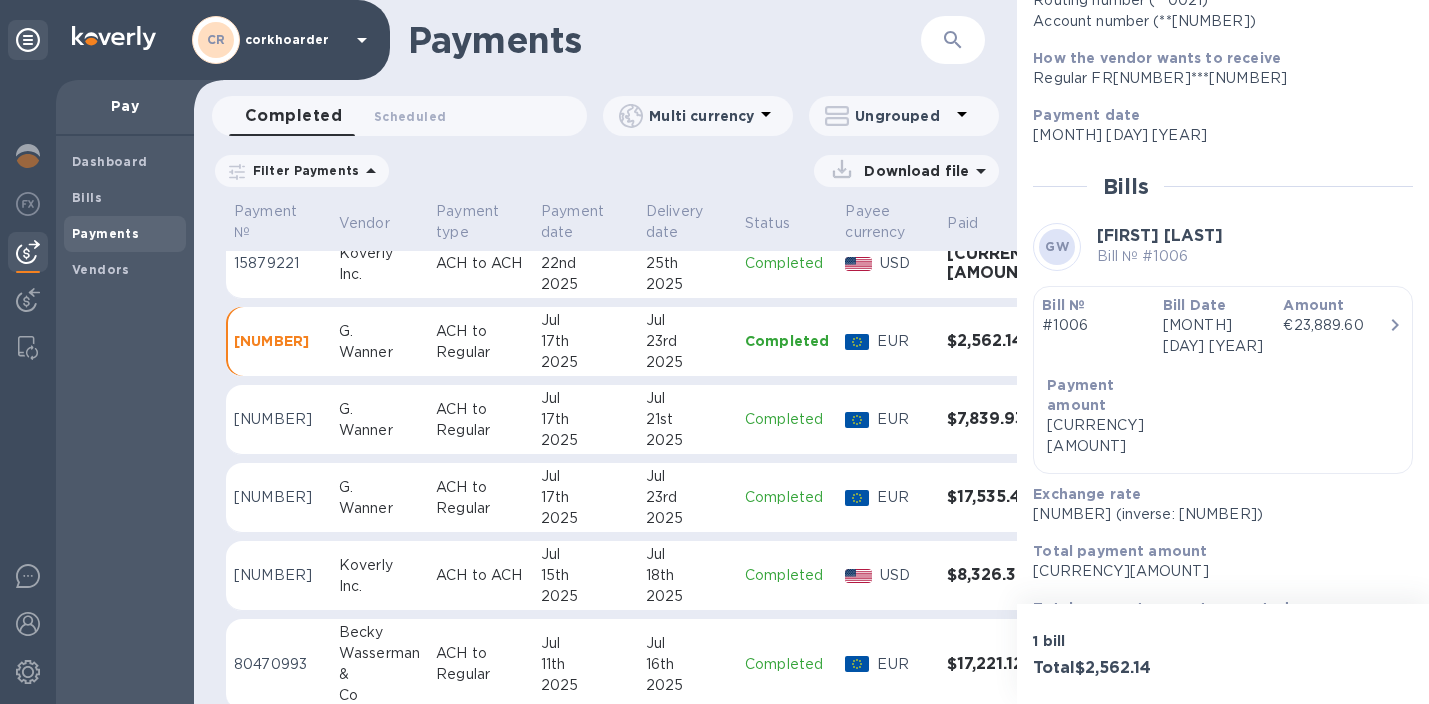 scroll, scrollTop: 298, scrollLeft: 0, axis: vertical 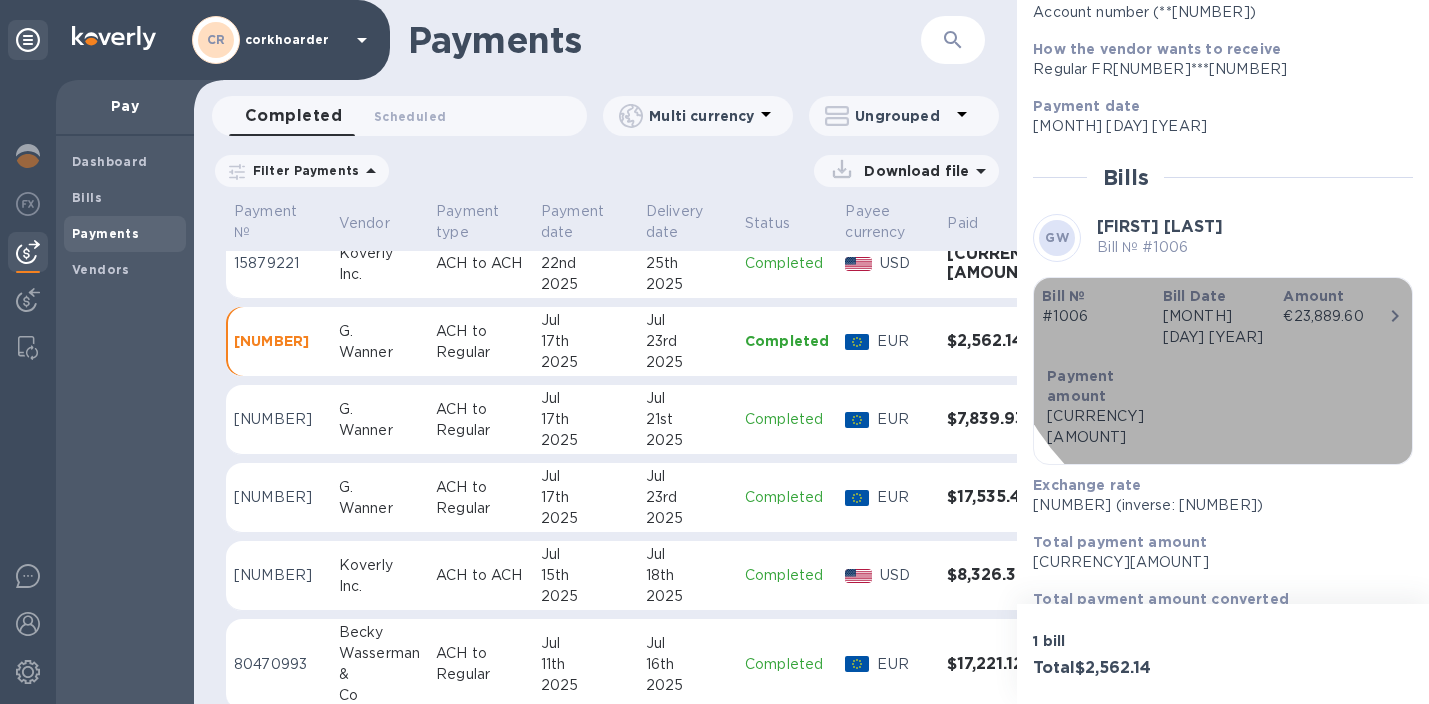 click on "Bill Date" at bounding box center (1215, 296) 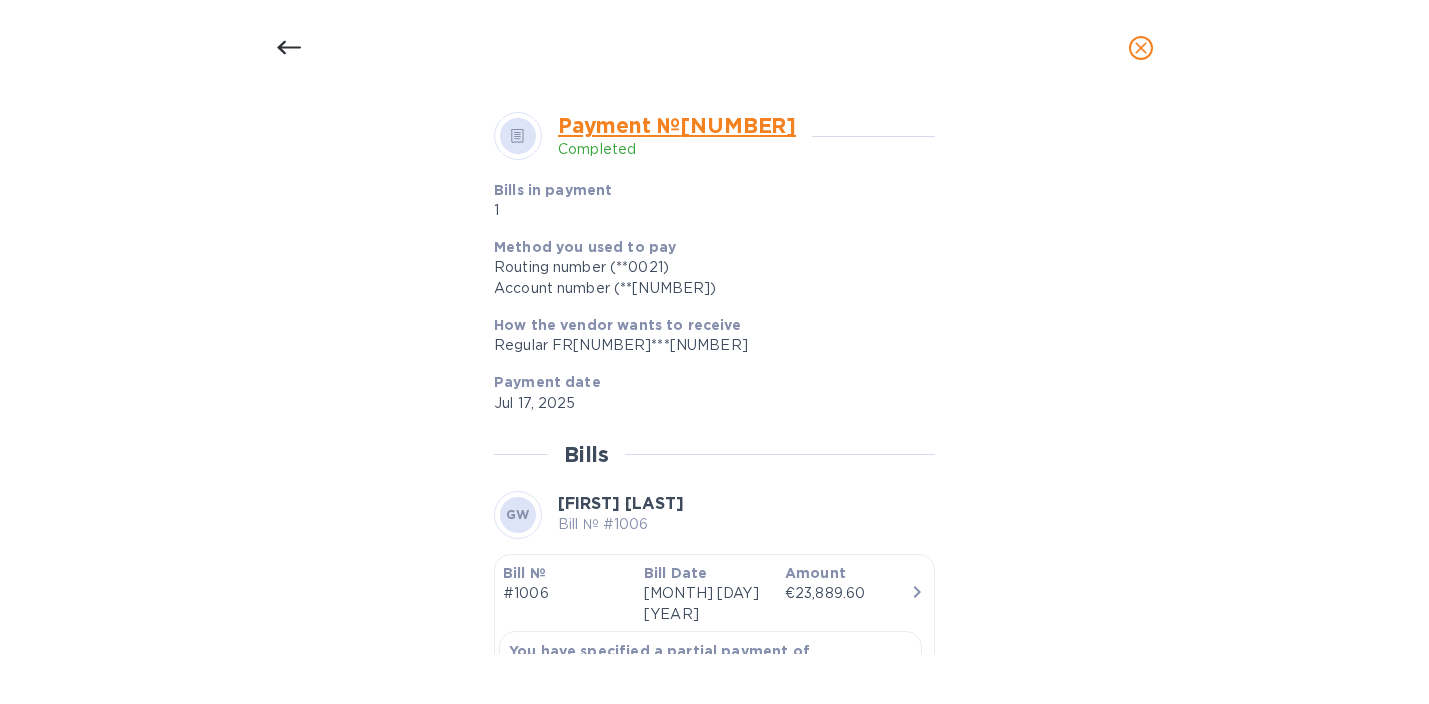 scroll, scrollTop: 1203, scrollLeft: 0, axis: vertical 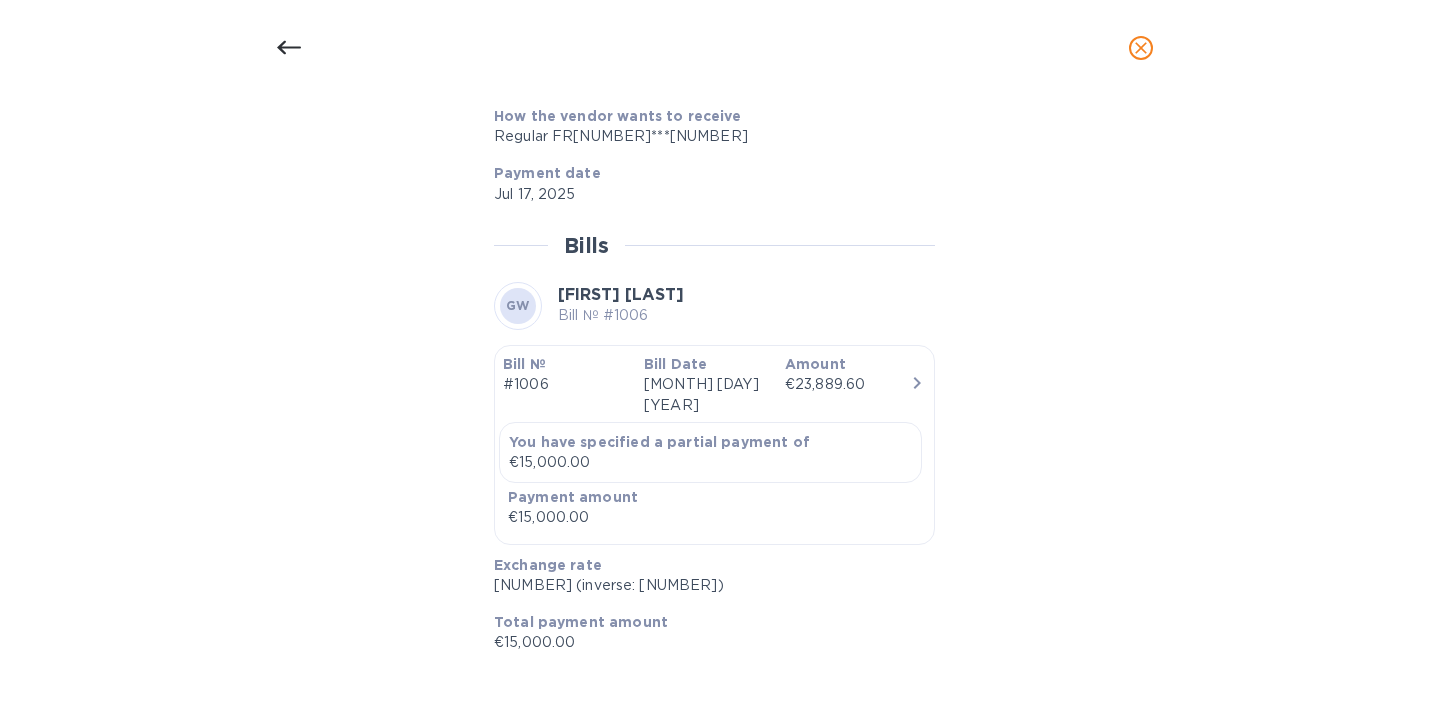 click at bounding box center (714, -121) 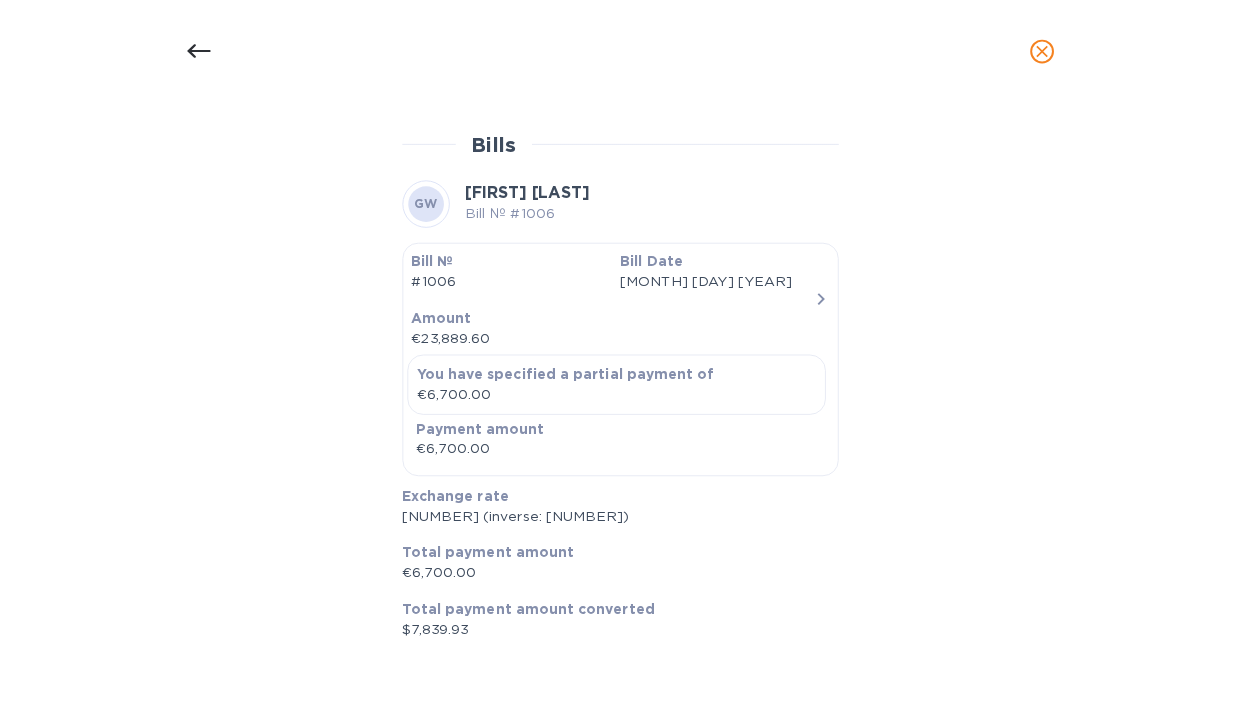 scroll, scrollTop: 3515, scrollLeft: 0, axis: vertical 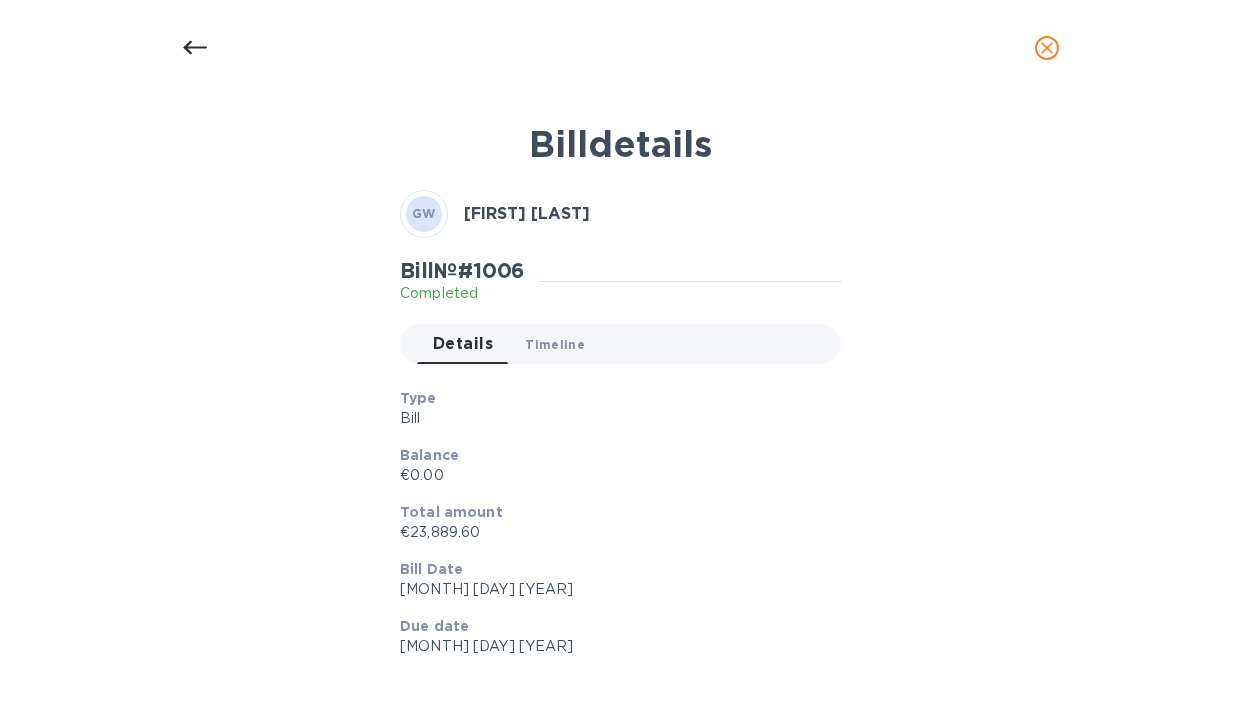 click on "Timeline 0" at bounding box center [555, 344] 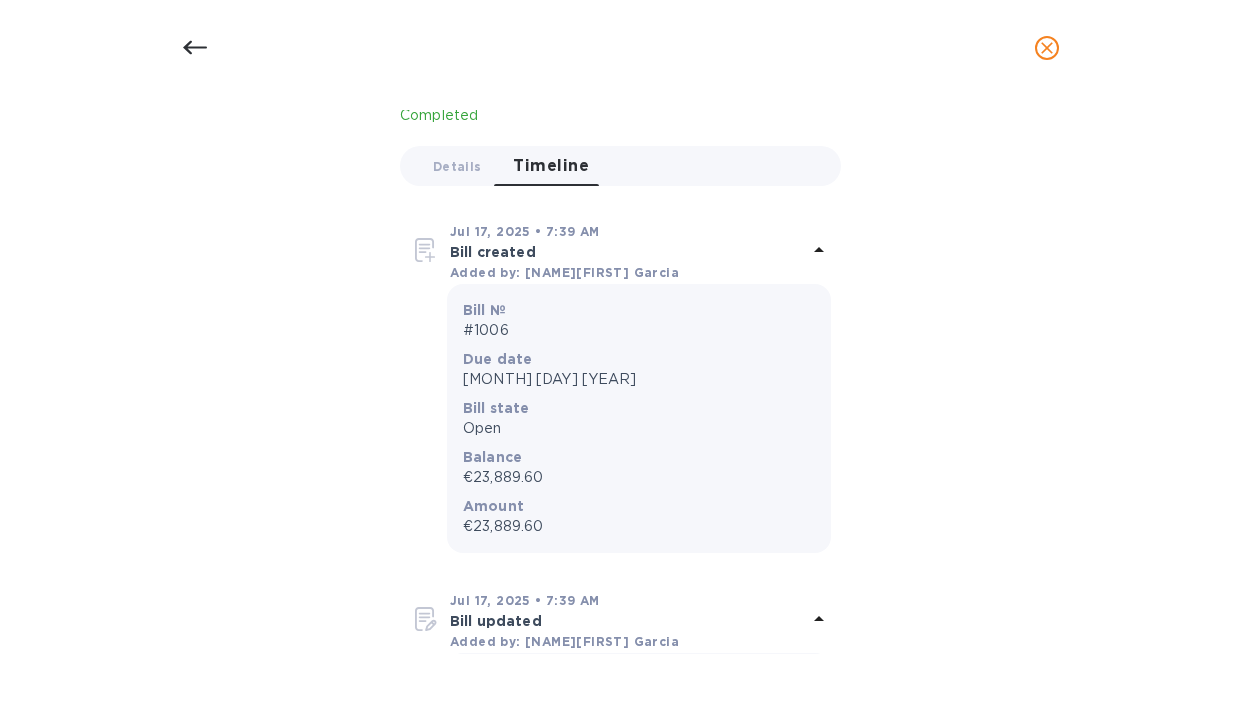 scroll, scrollTop: 211, scrollLeft: 0, axis: vertical 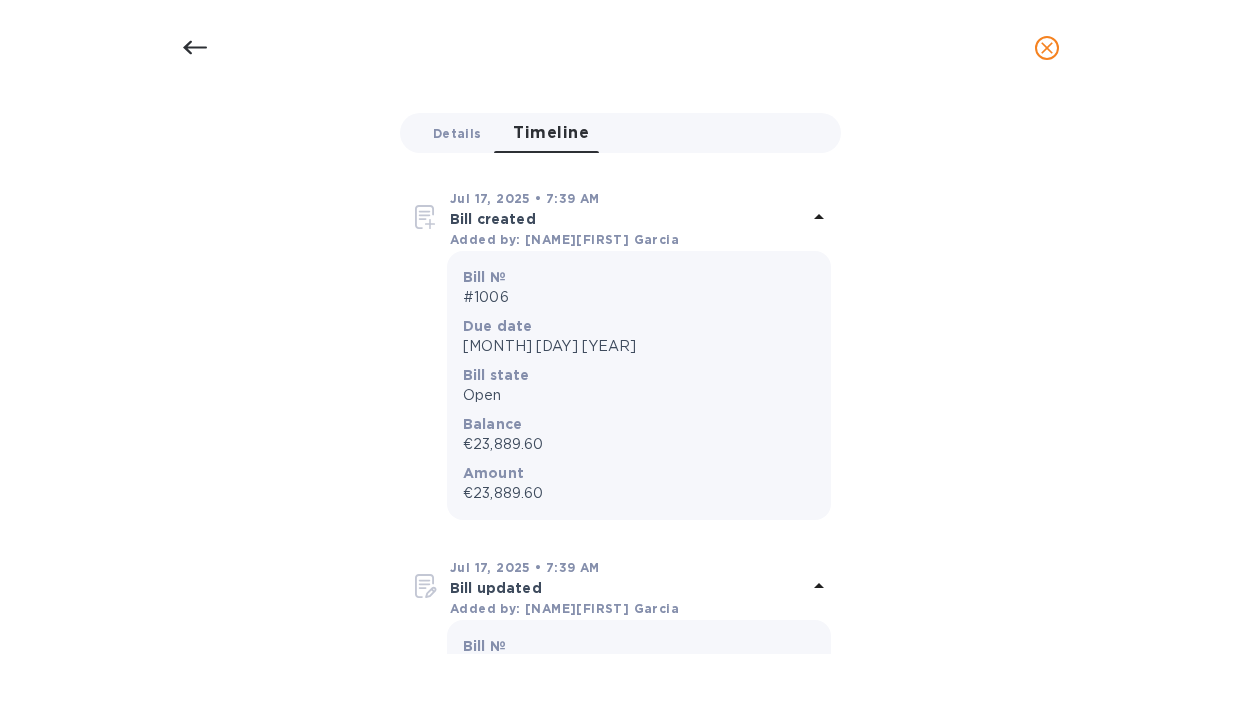 click on "Details 0" at bounding box center [457, 133] 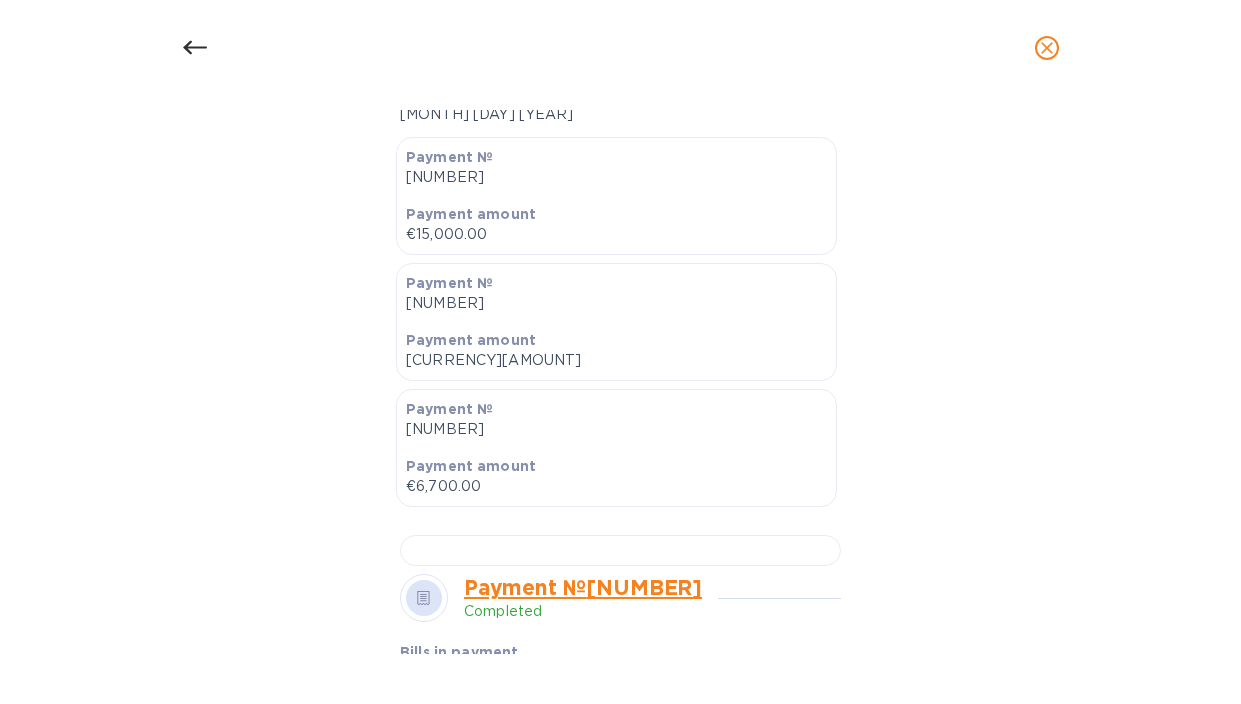 scroll, scrollTop: 533, scrollLeft: 0, axis: vertical 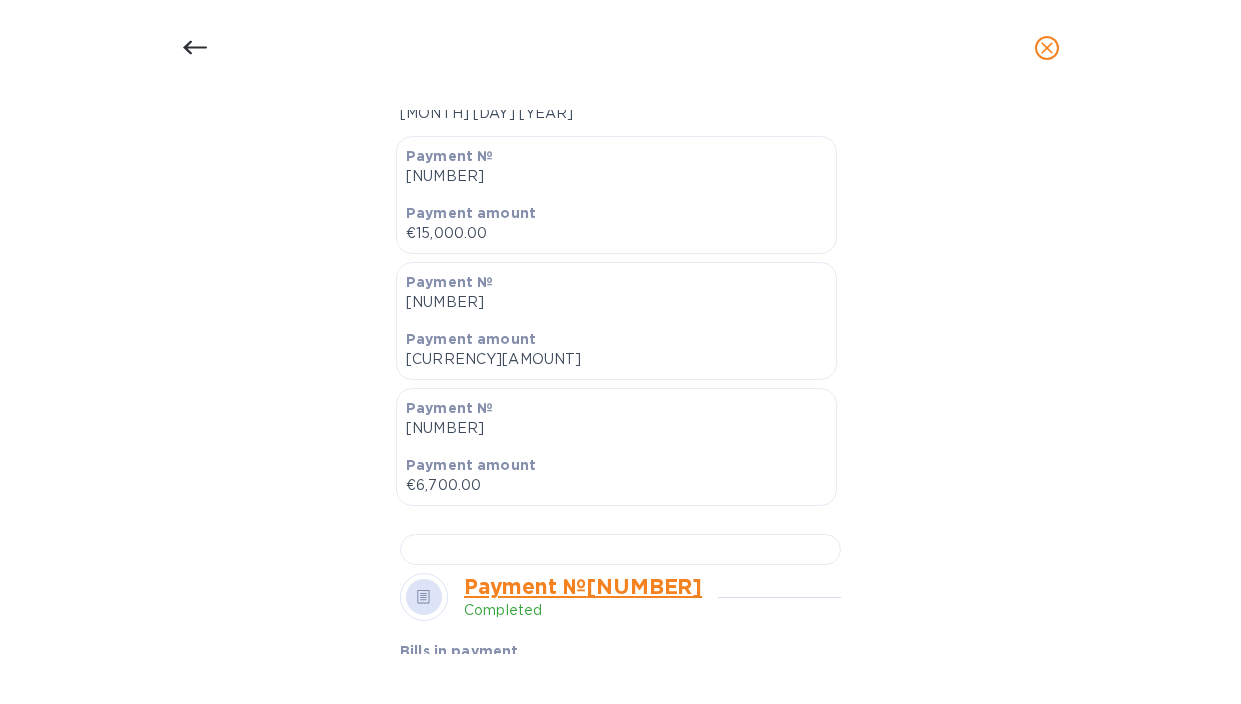 click on "[CURRENCY][AMOUNT]" at bounding box center (616, 359) 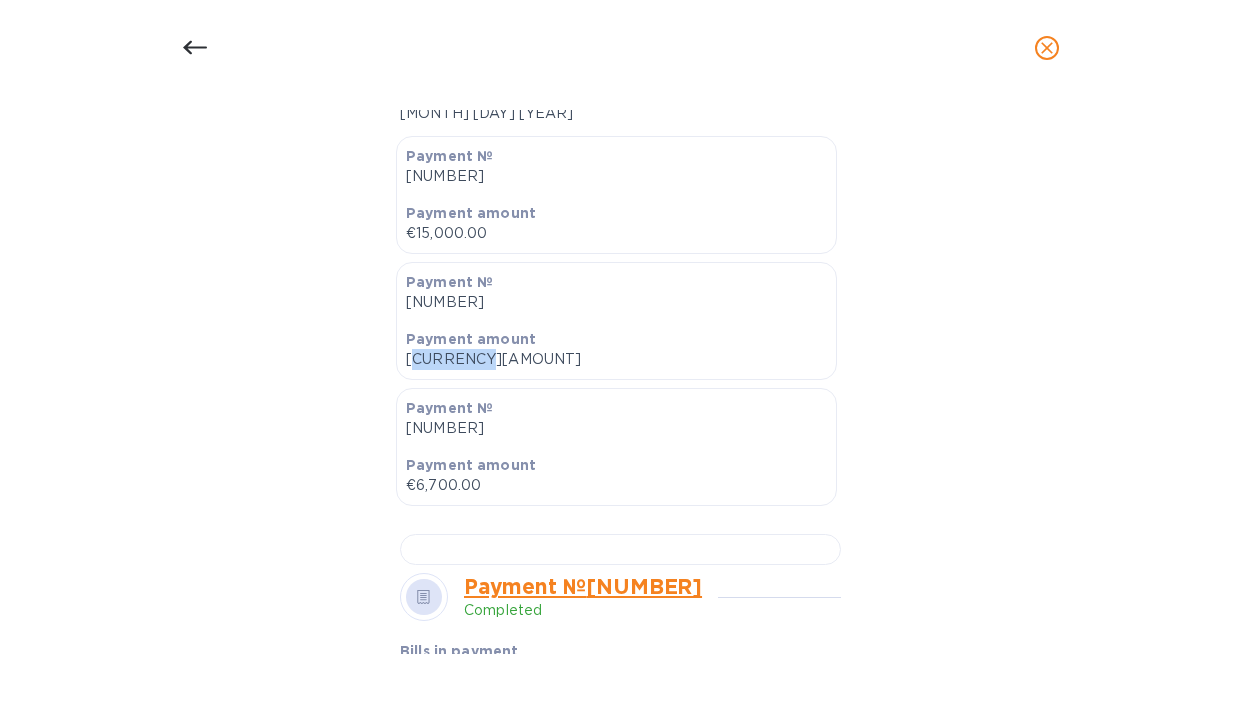 click on "[CURRENCY][AMOUNT]" at bounding box center (616, 359) 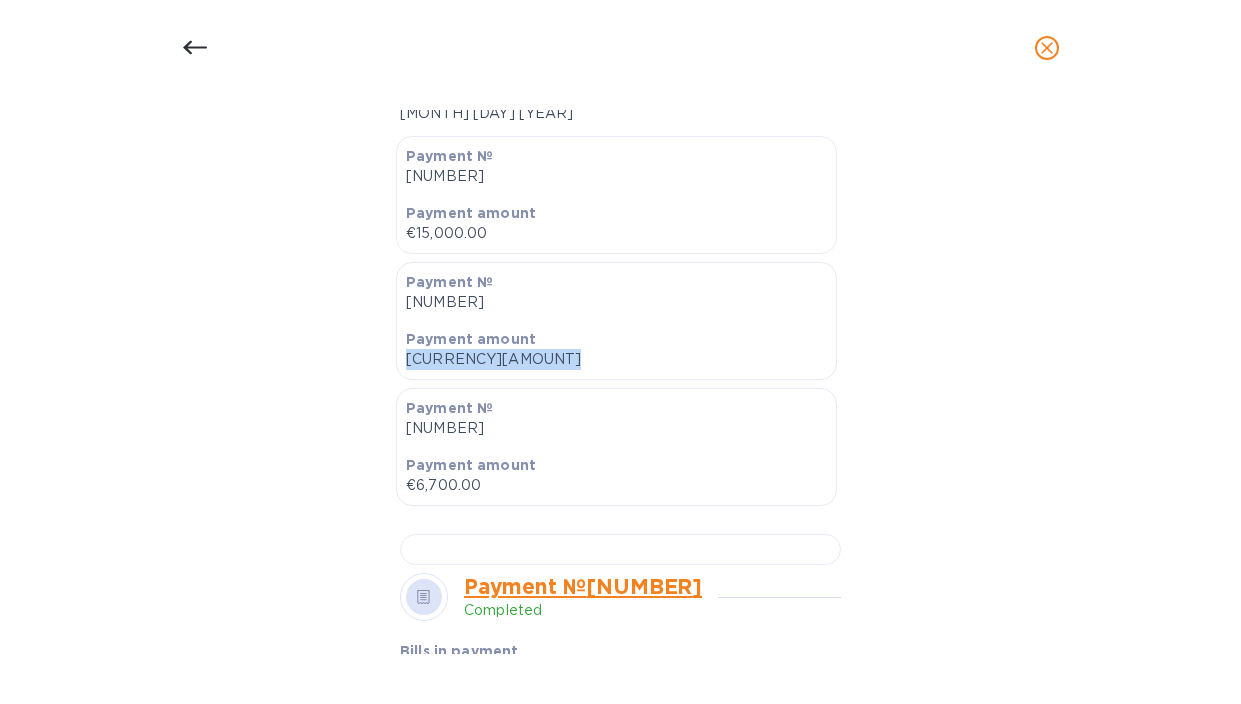 click on "[CURRENCY][AMOUNT]" at bounding box center (616, 359) 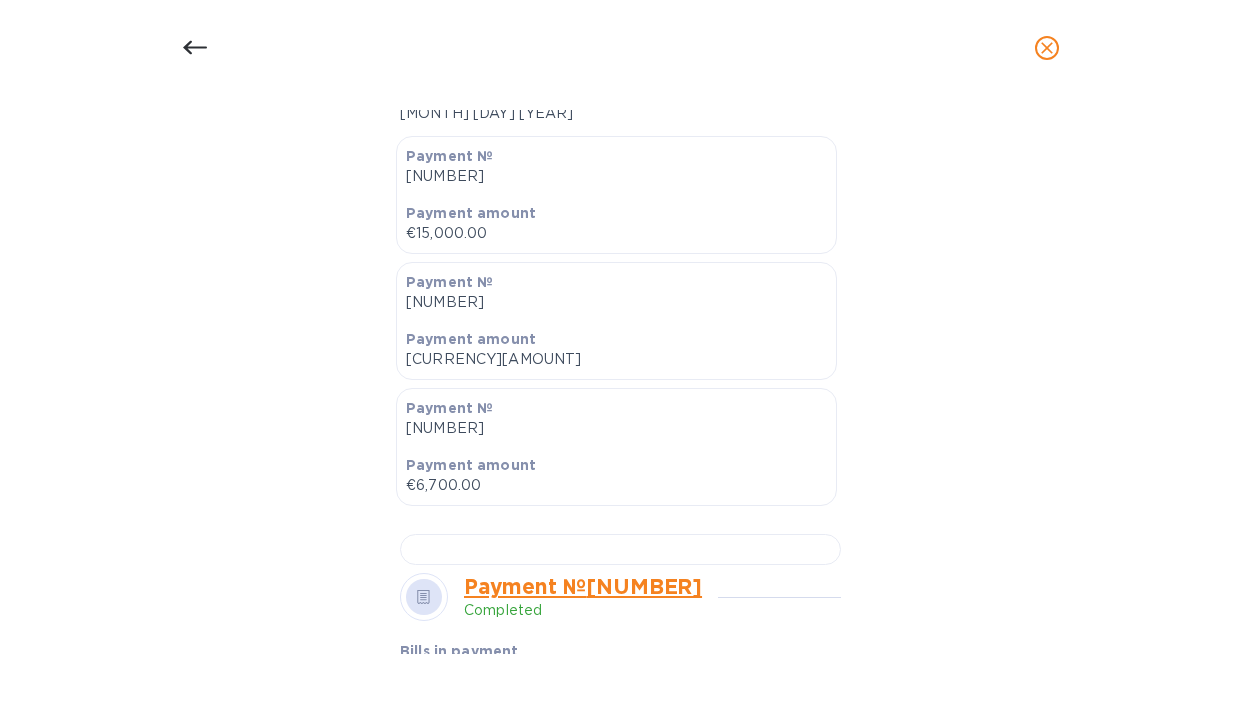 click on "€6,700.00" at bounding box center (616, 485) 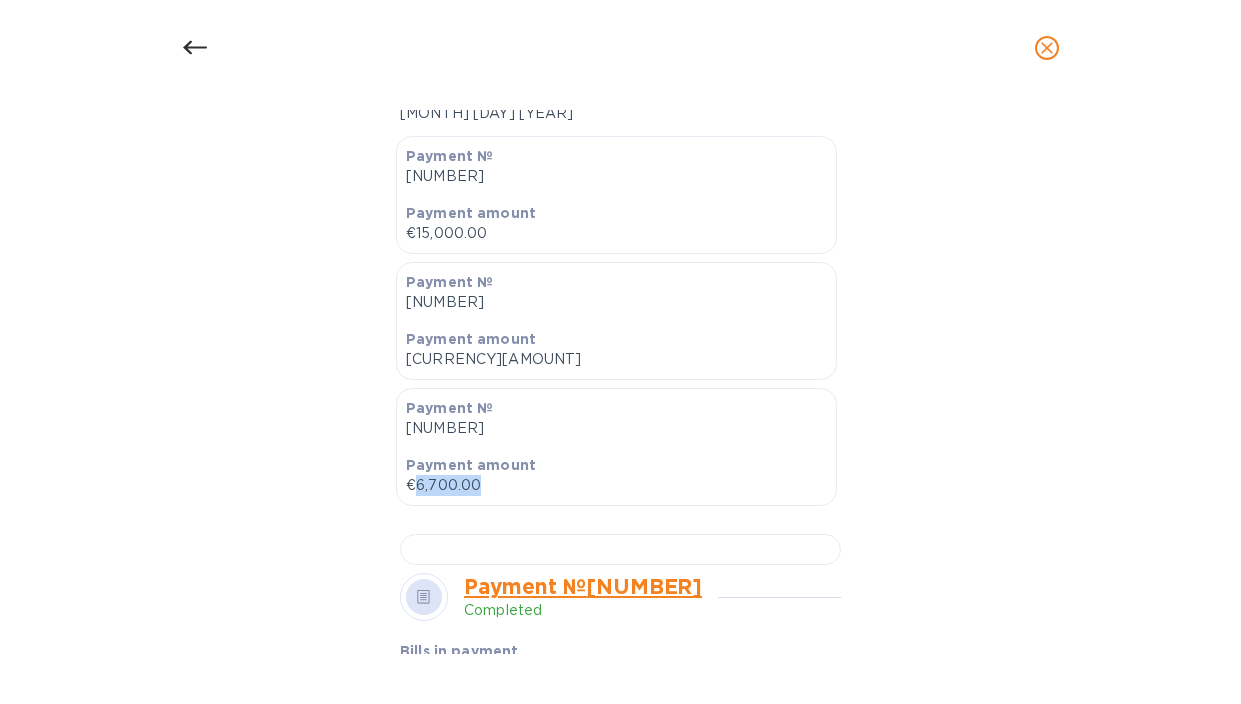 click on "€6,700.00" at bounding box center [616, 485] 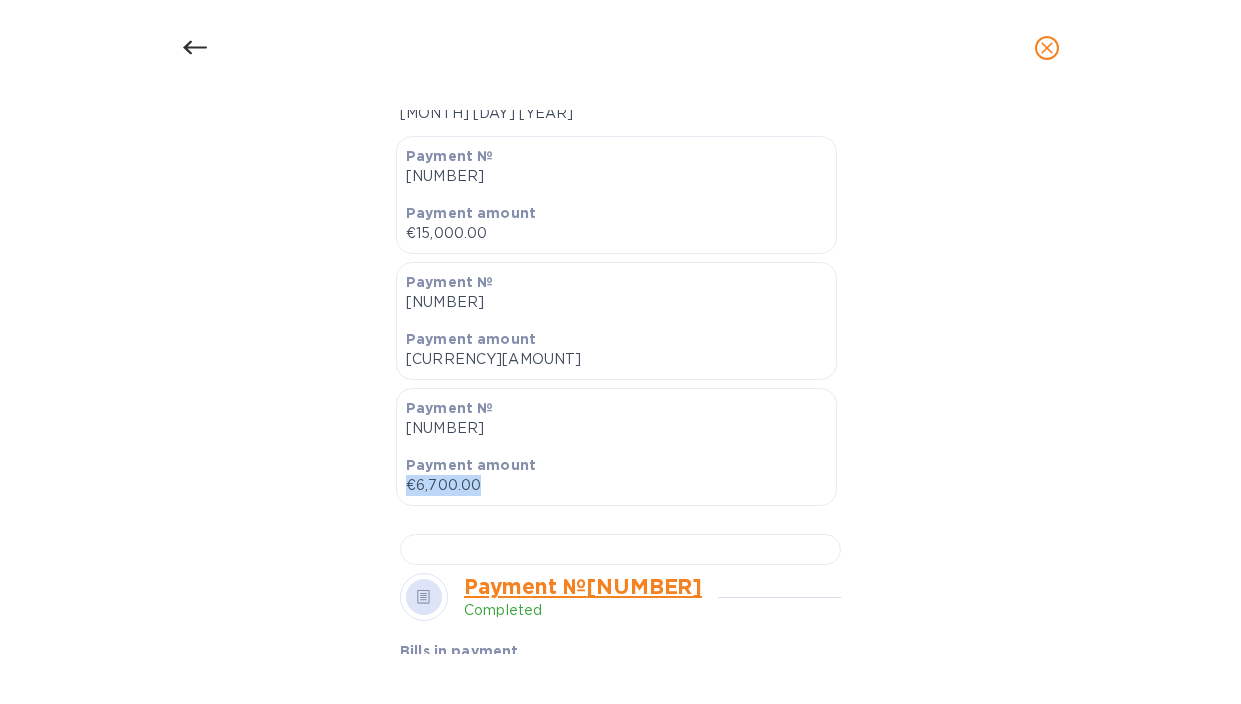 click on "€6,700.00" at bounding box center (616, 485) 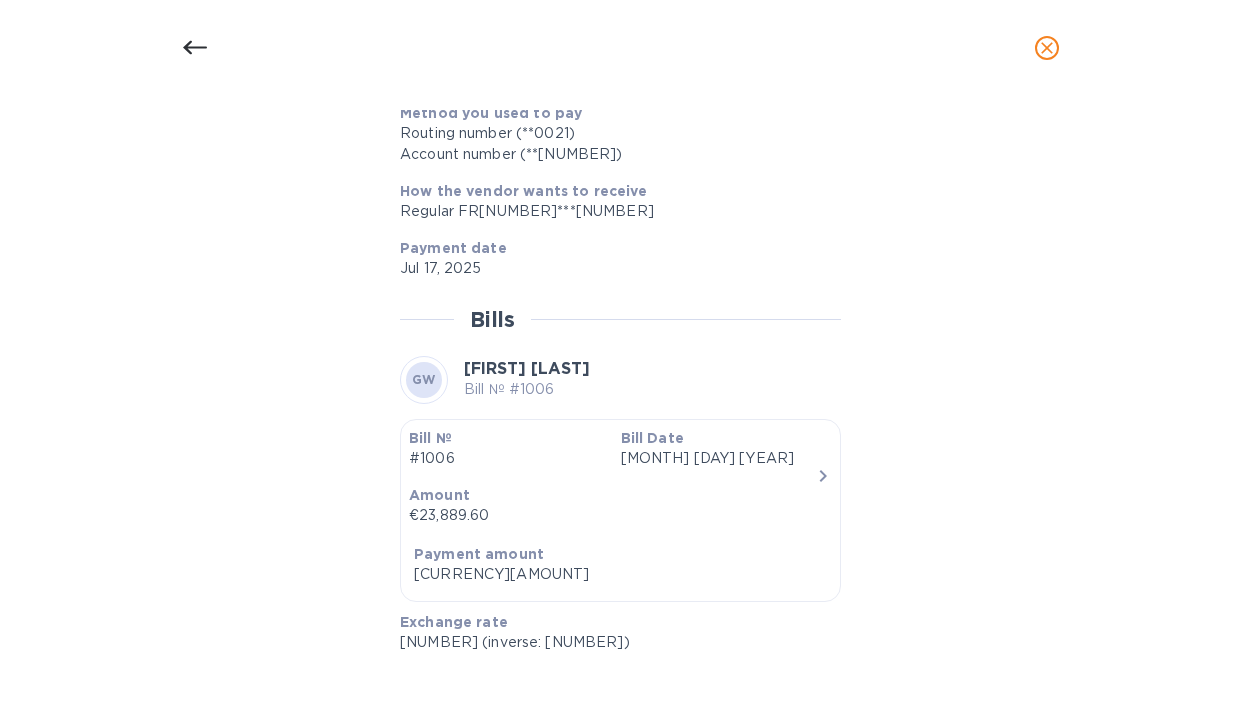 scroll, scrollTop: 1989, scrollLeft: 0, axis: vertical 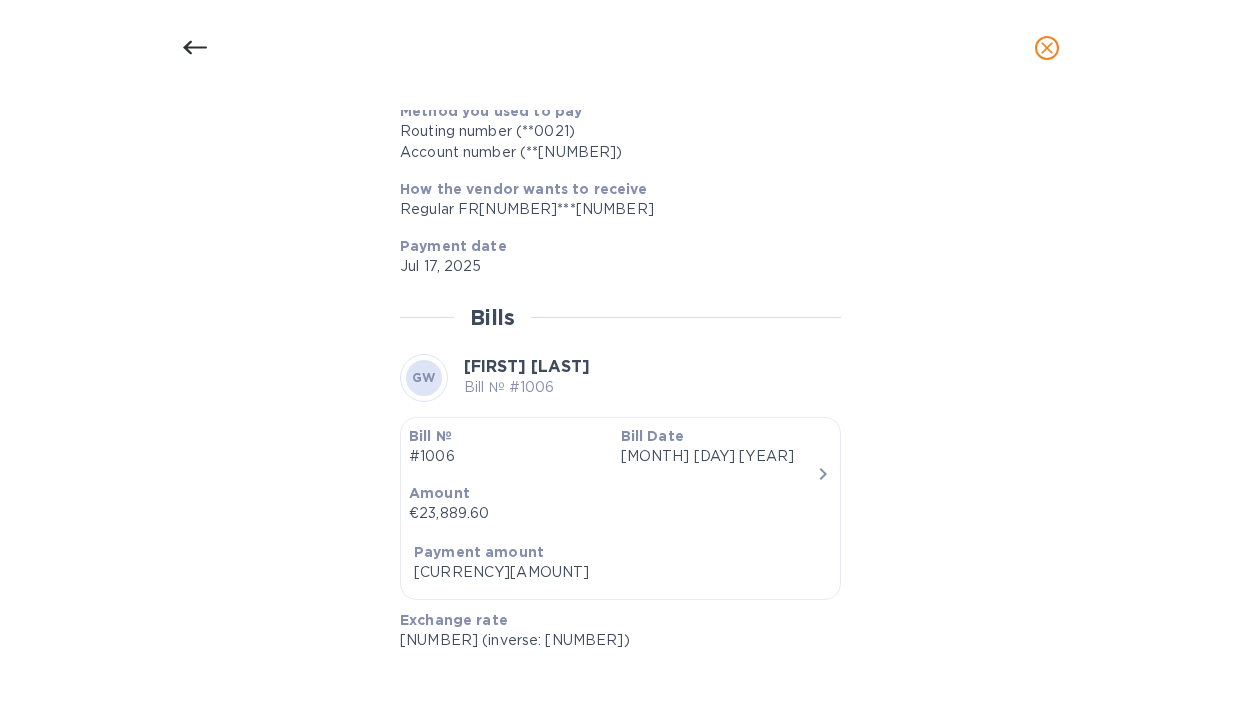 click on "€15,000.00" at bounding box center (612, -108) 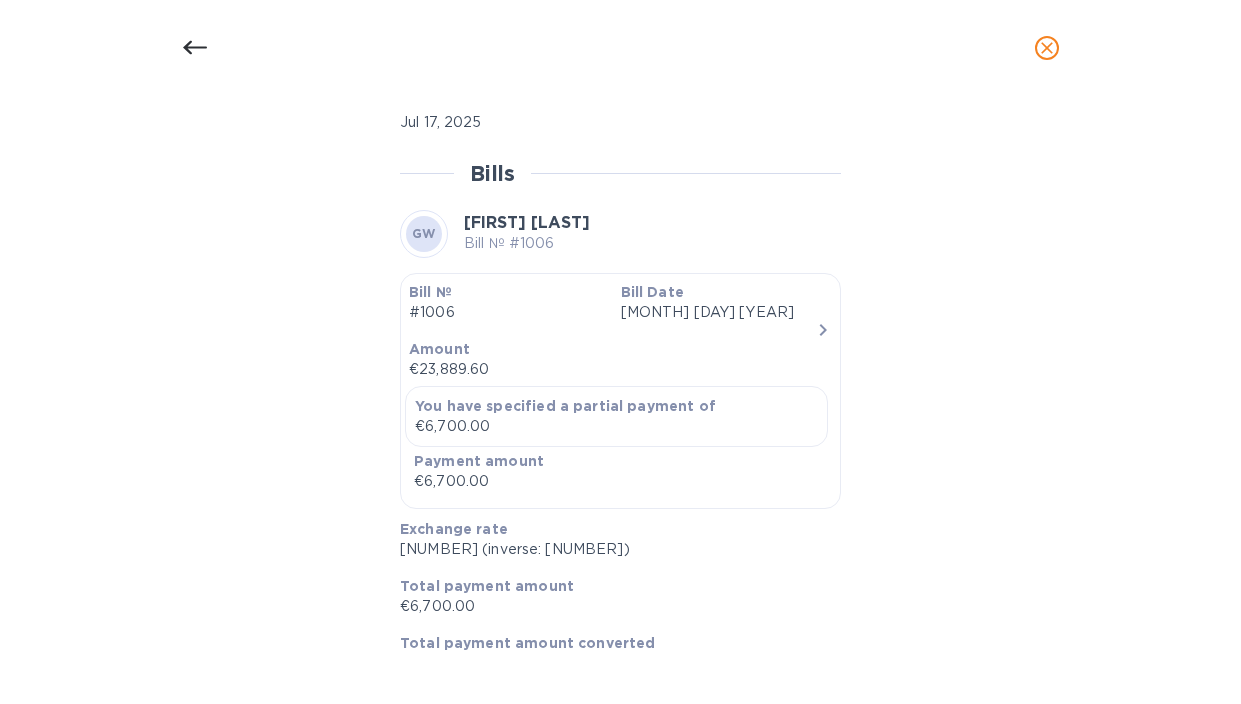 scroll, scrollTop: 2956, scrollLeft: 0, axis: vertical 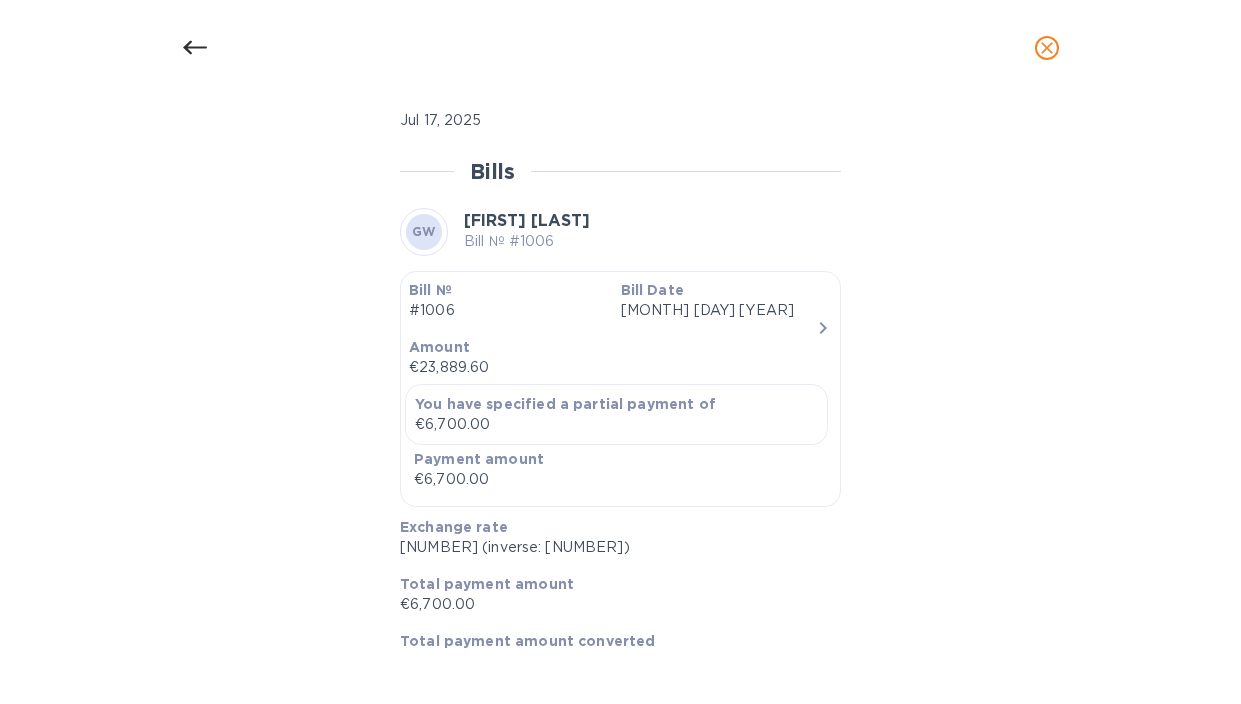 click on "[CURRENCY][AMOUNT]" at bounding box center [612, -270] 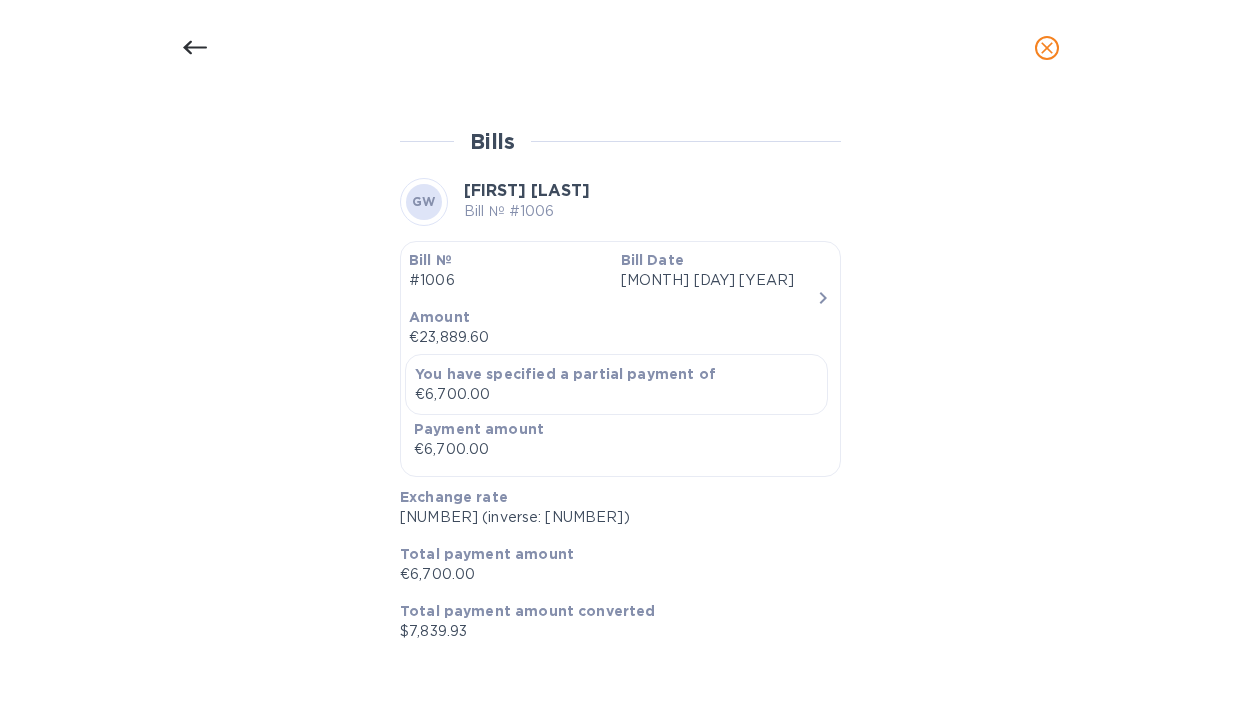 scroll, scrollTop: 3571, scrollLeft: 0, axis: vertical 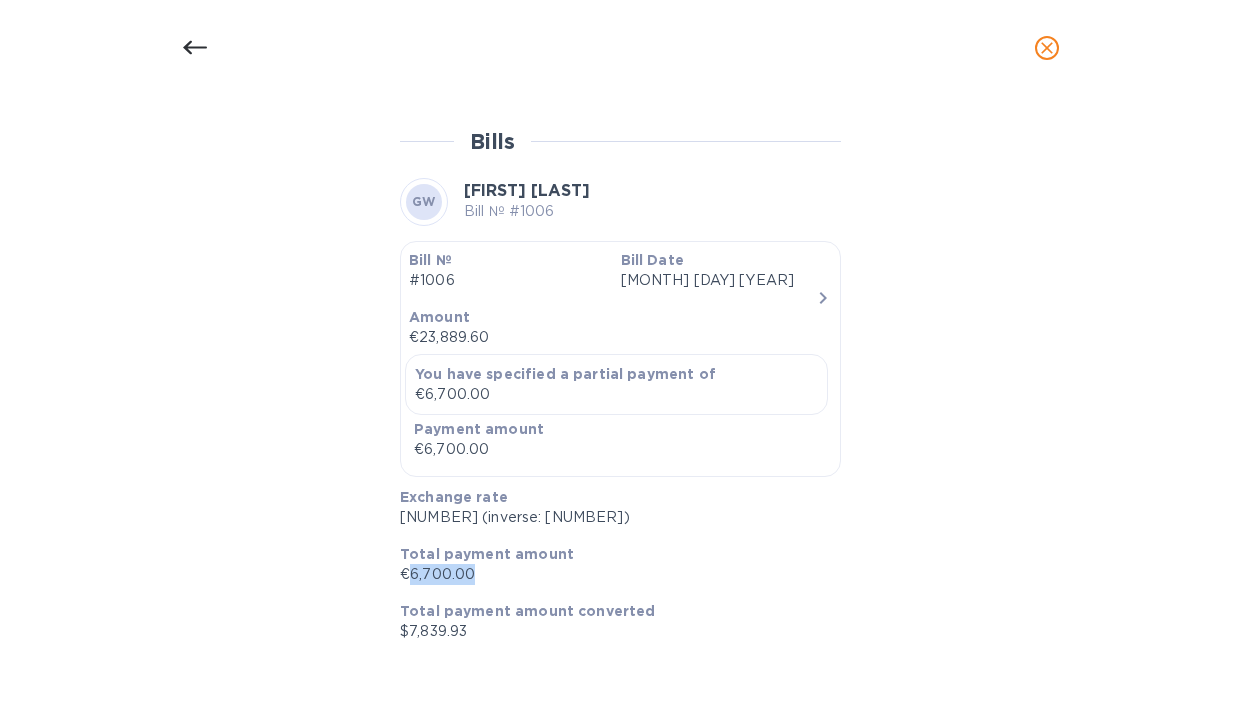 click on "€6,700.00" at bounding box center [612, 574] 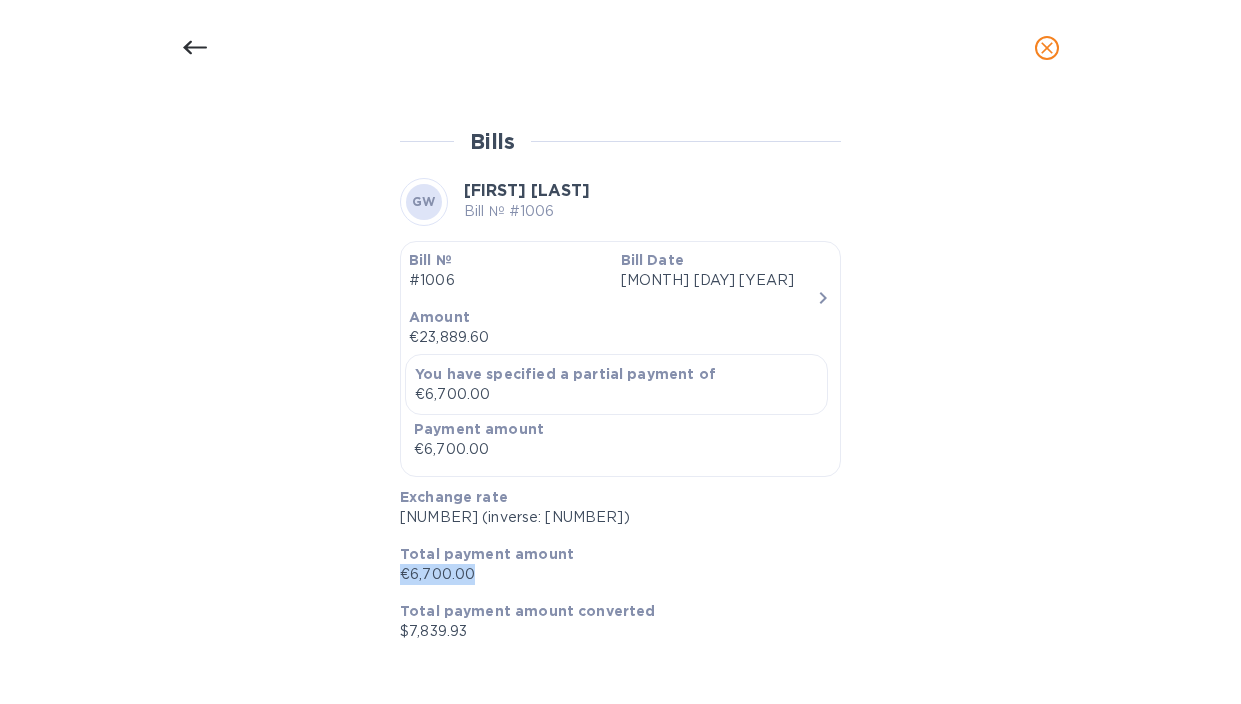 click on "€6,700.00" at bounding box center (612, 574) 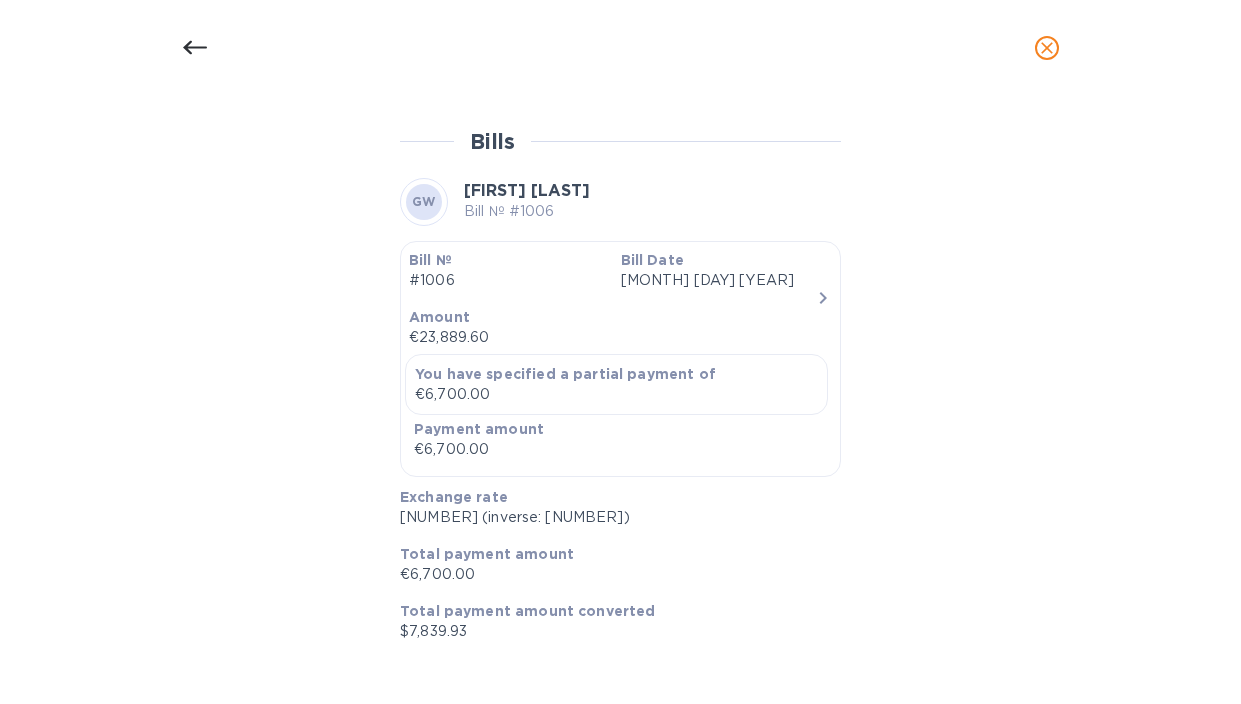 click on "$7,839.93" at bounding box center (612, 631) 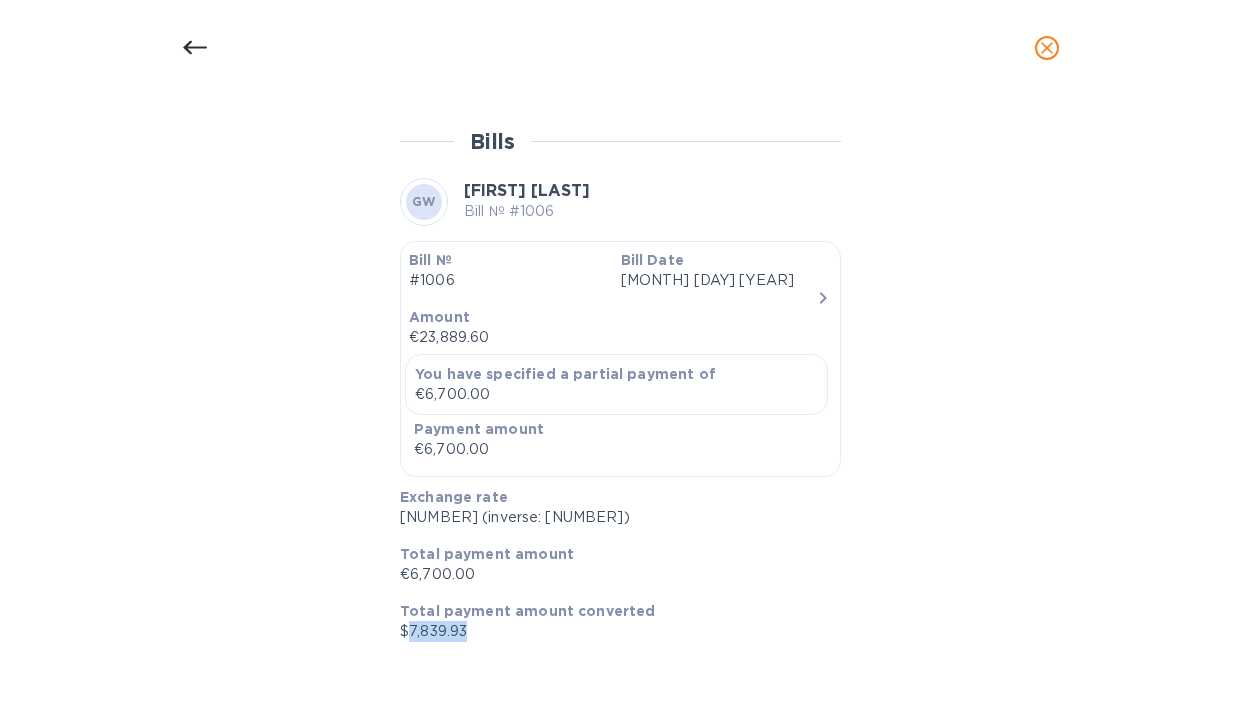 click on "$7,839.93" at bounding box center (612, 631) 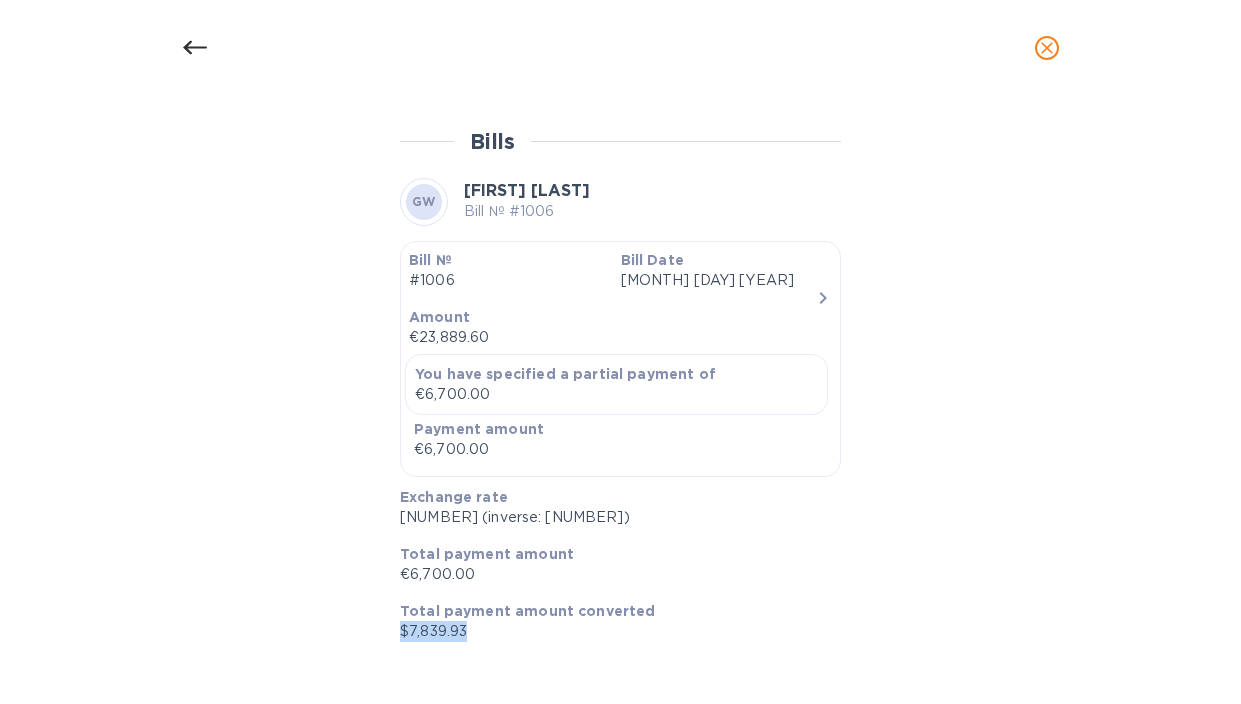click on "$7,839.93" at bounding box center [612, 631] 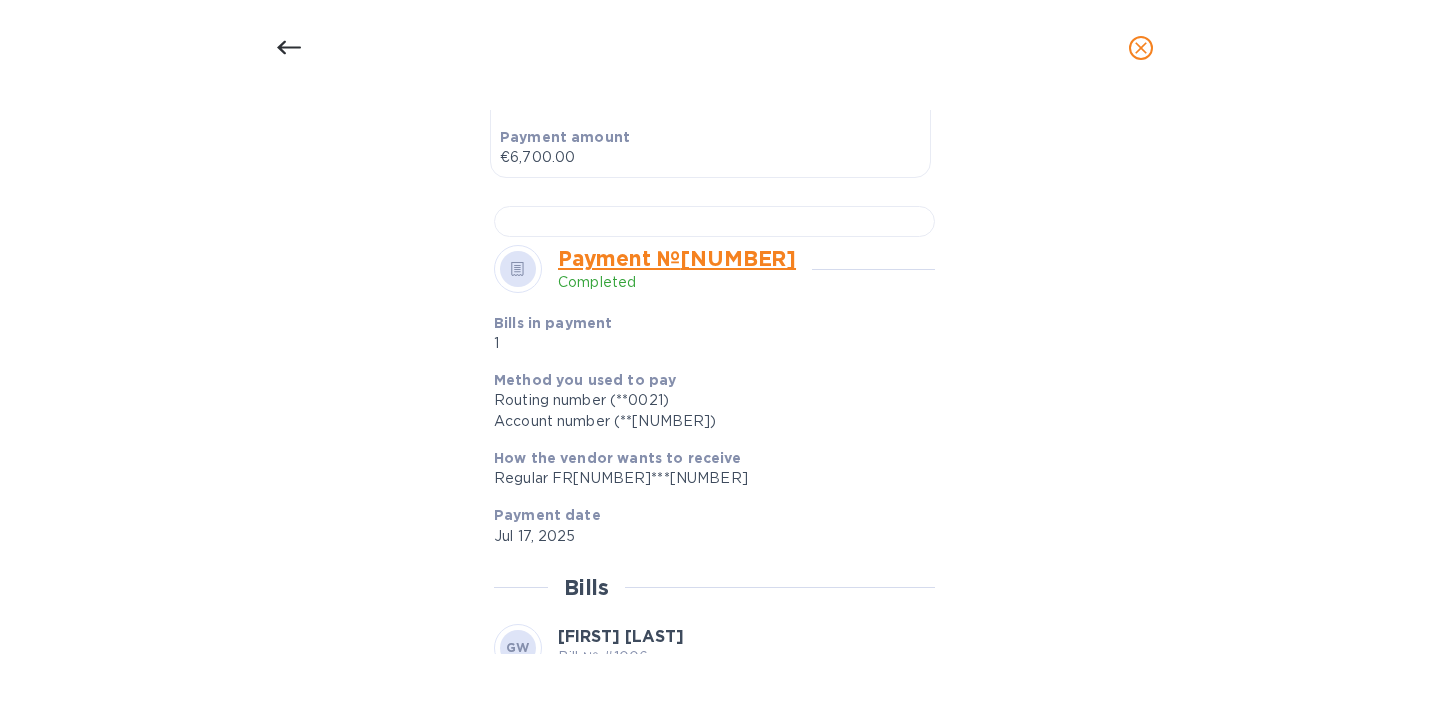 scroll, scrollTop: 897, scrollLeft: 0, axis: vertical 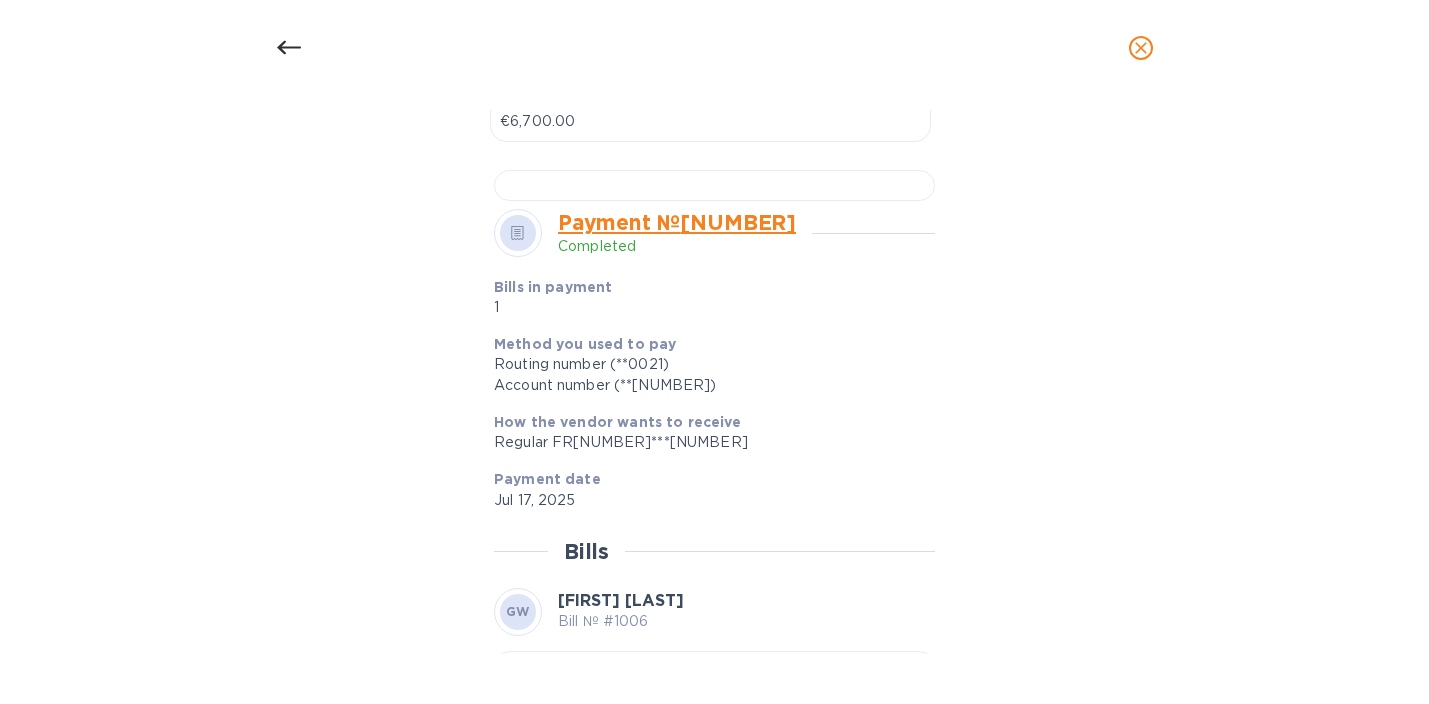 click 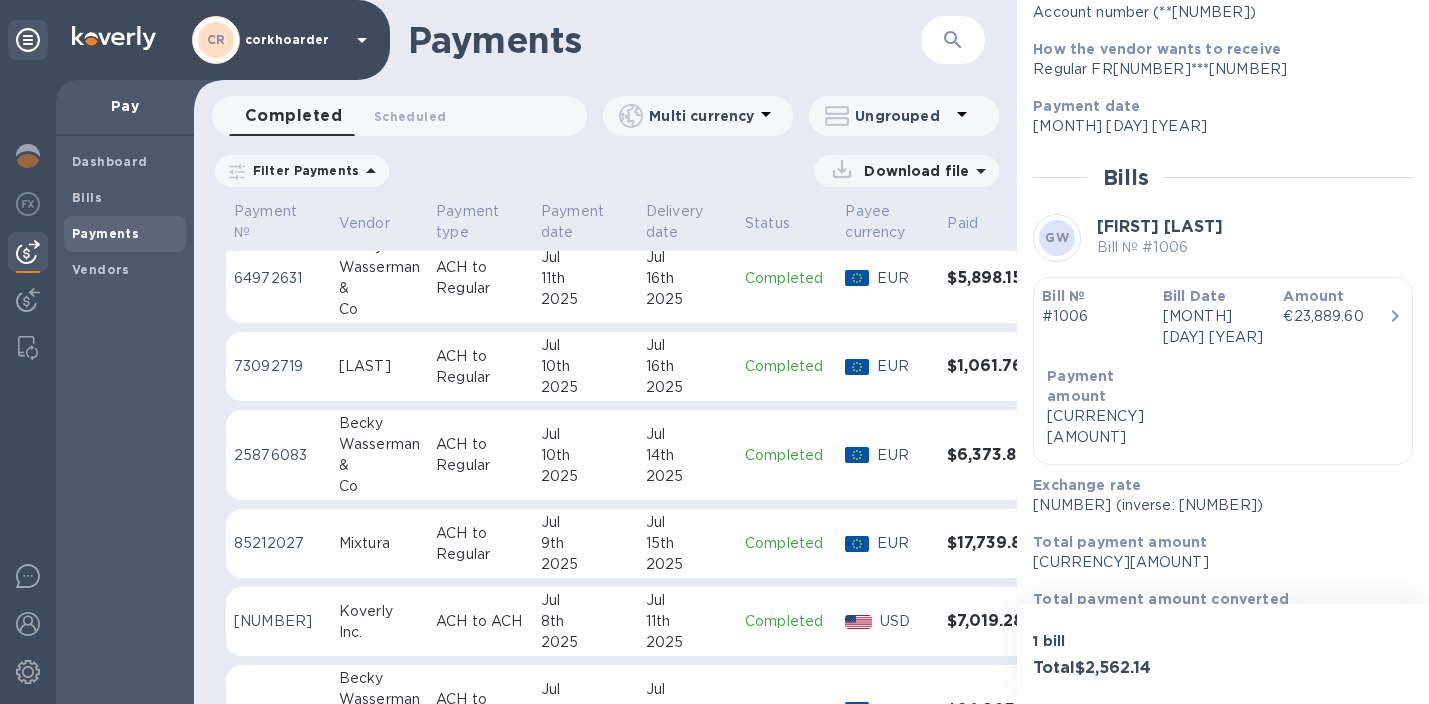 scroll, scrollTop: 589, scrollLeft: 0, axis: vertical 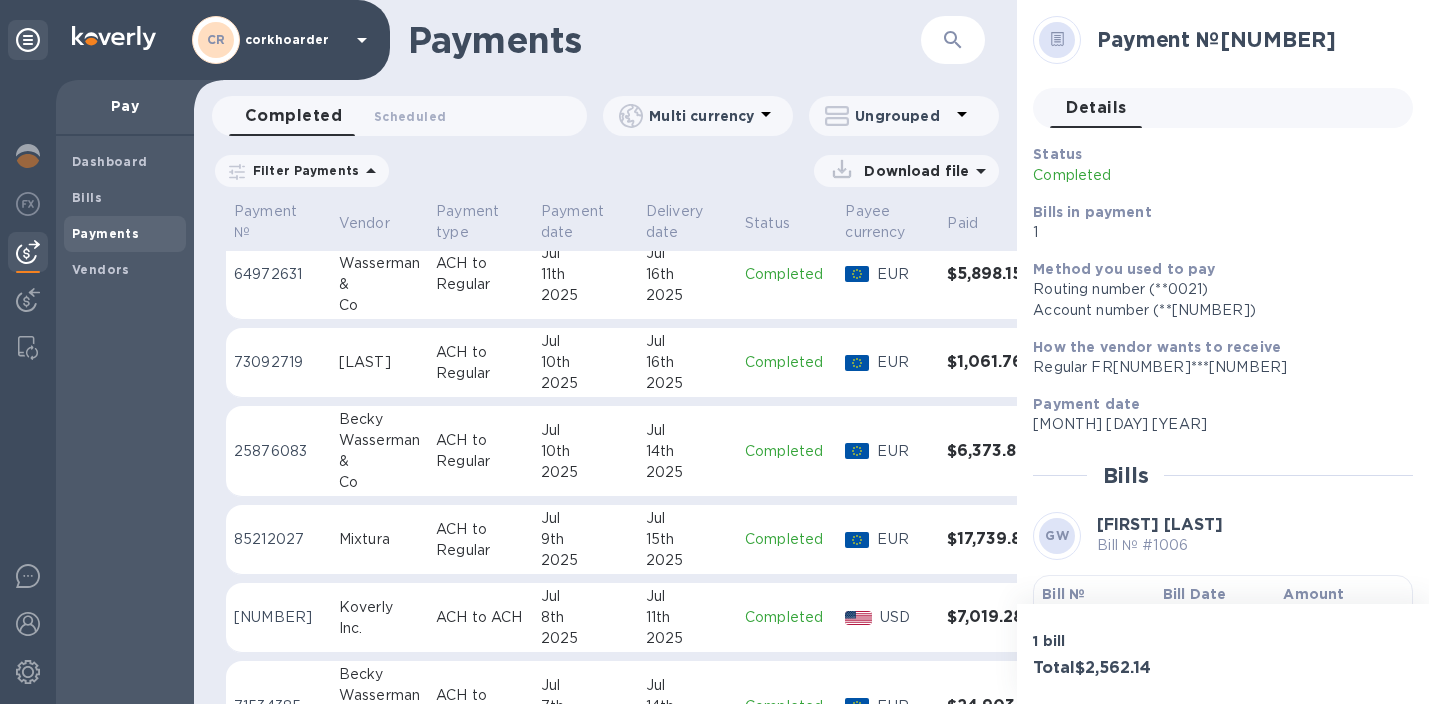 click at bounding box center (1057, 40) 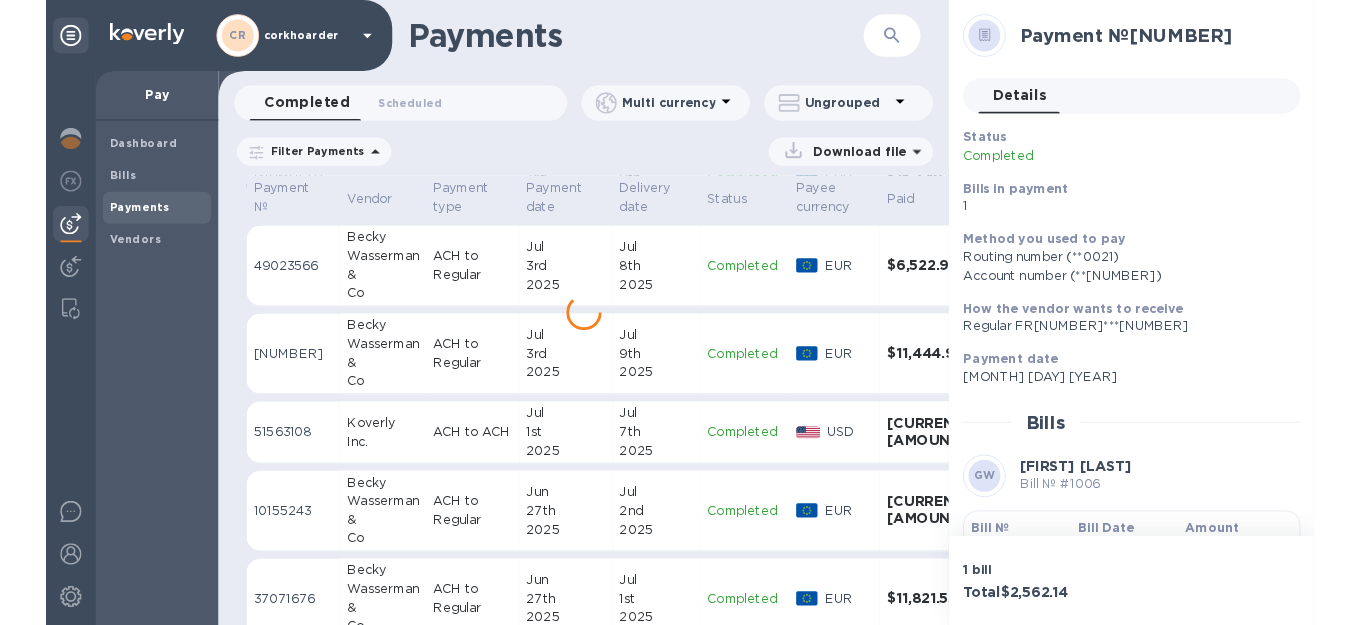 scroll, scrollTop: 1343, scrollLeft: 0, axis: vertical 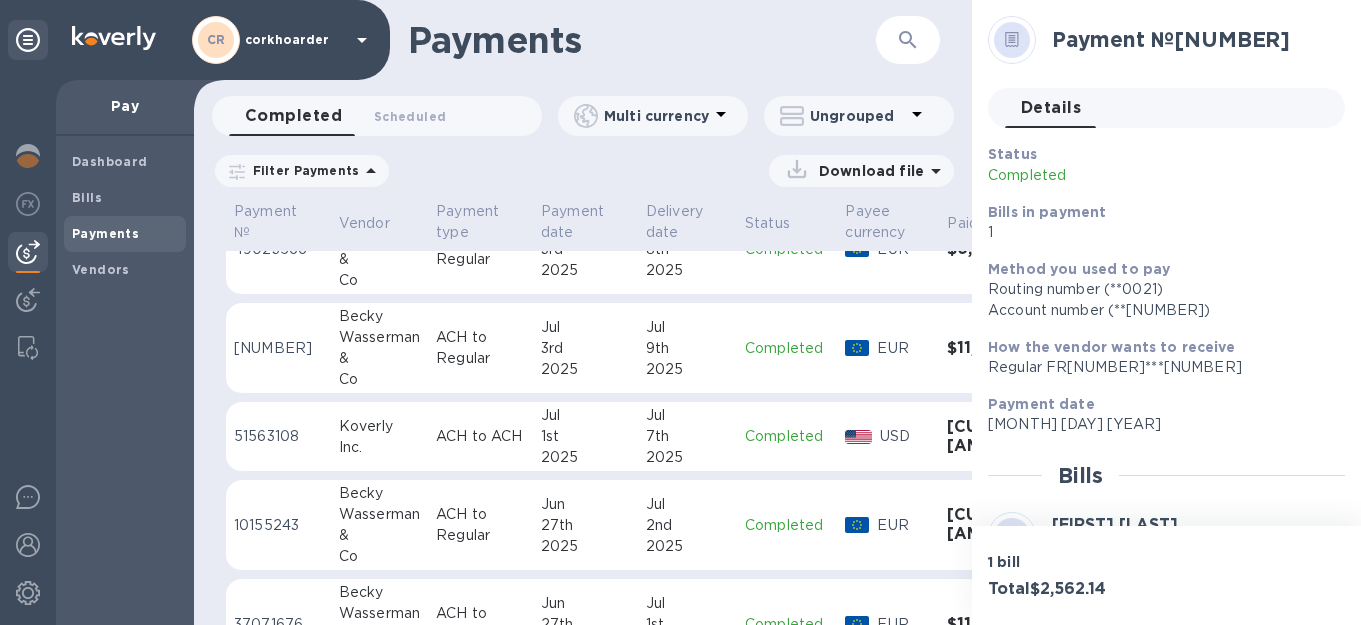 click at bounding box center (1012, 40) 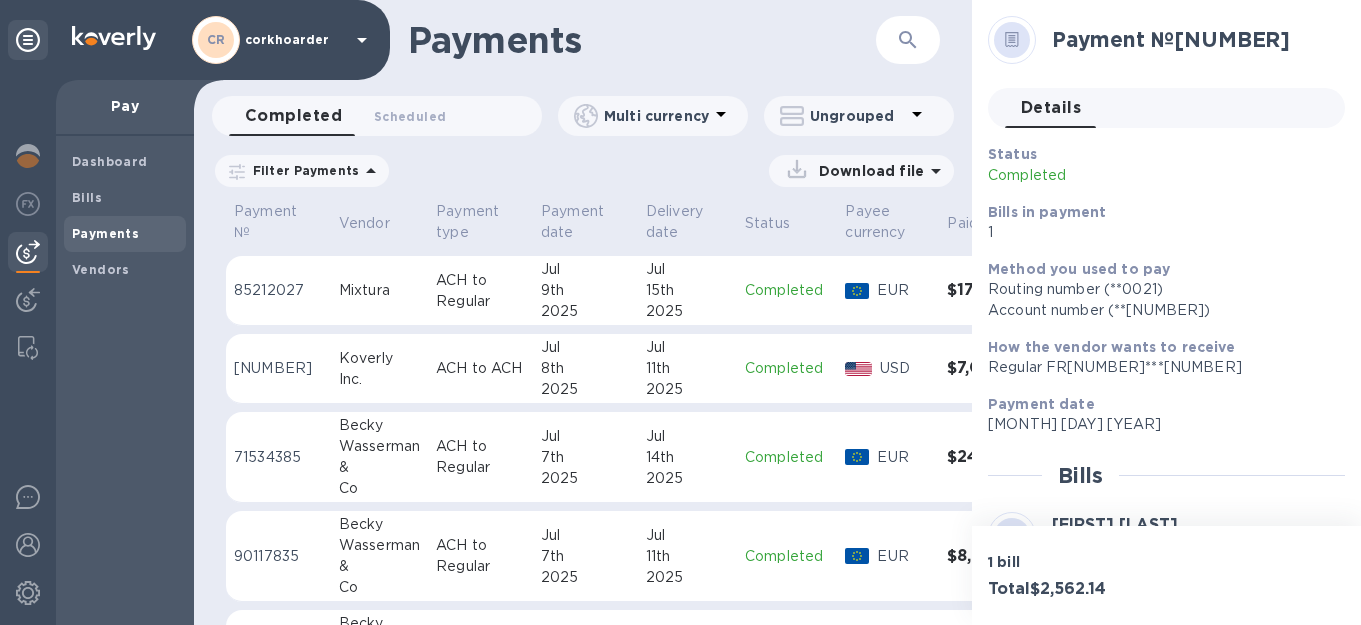 scroll, scrollTop: 841, scrollLeft: 0, axis: vertical 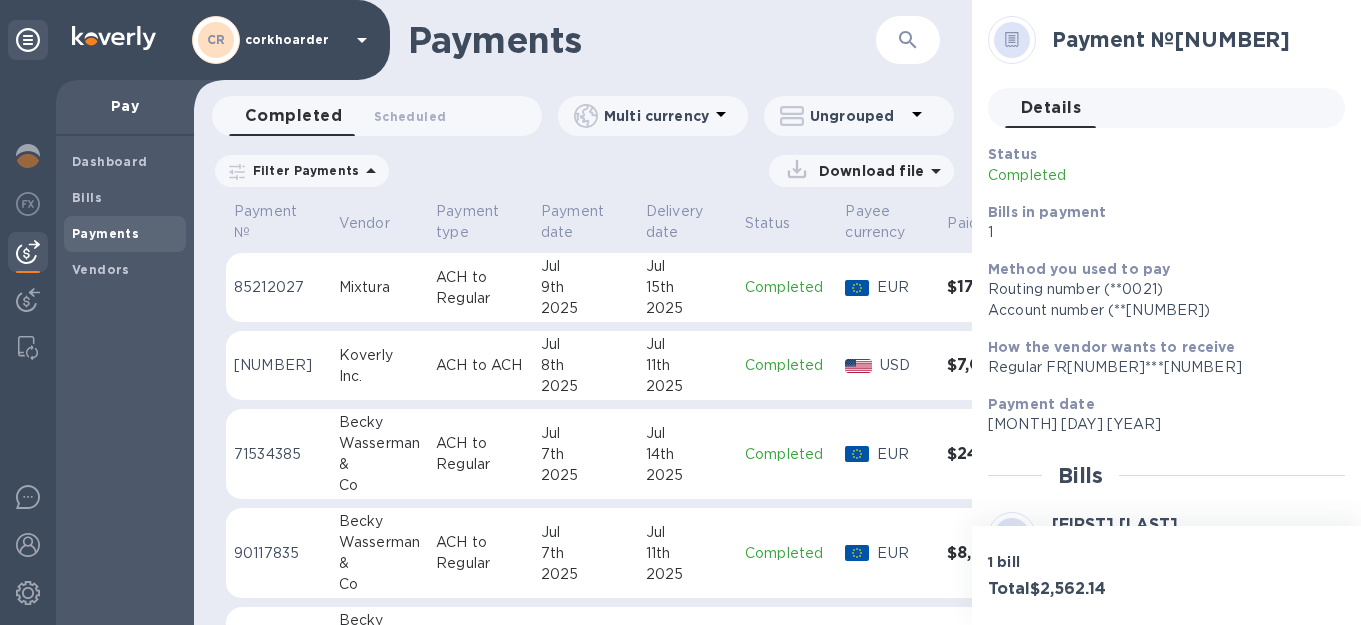 click at bounding box center [1012, 40] 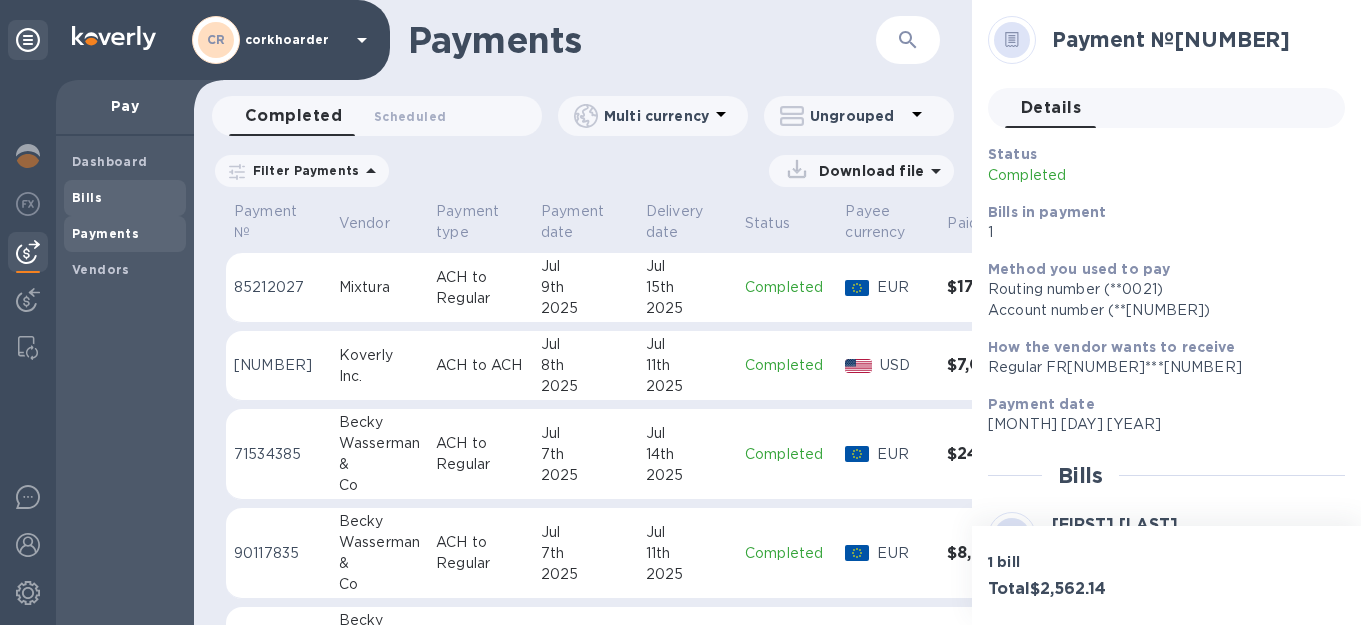 click on "Bills" at bounding box center [125, 198] 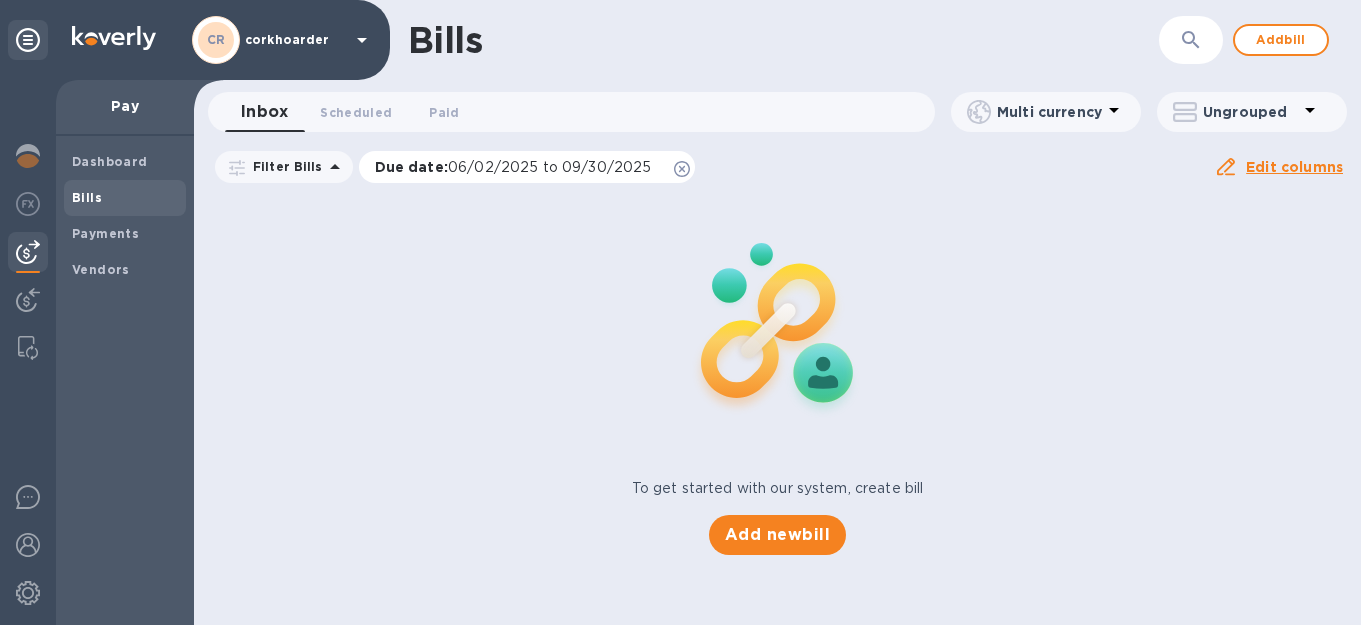 click 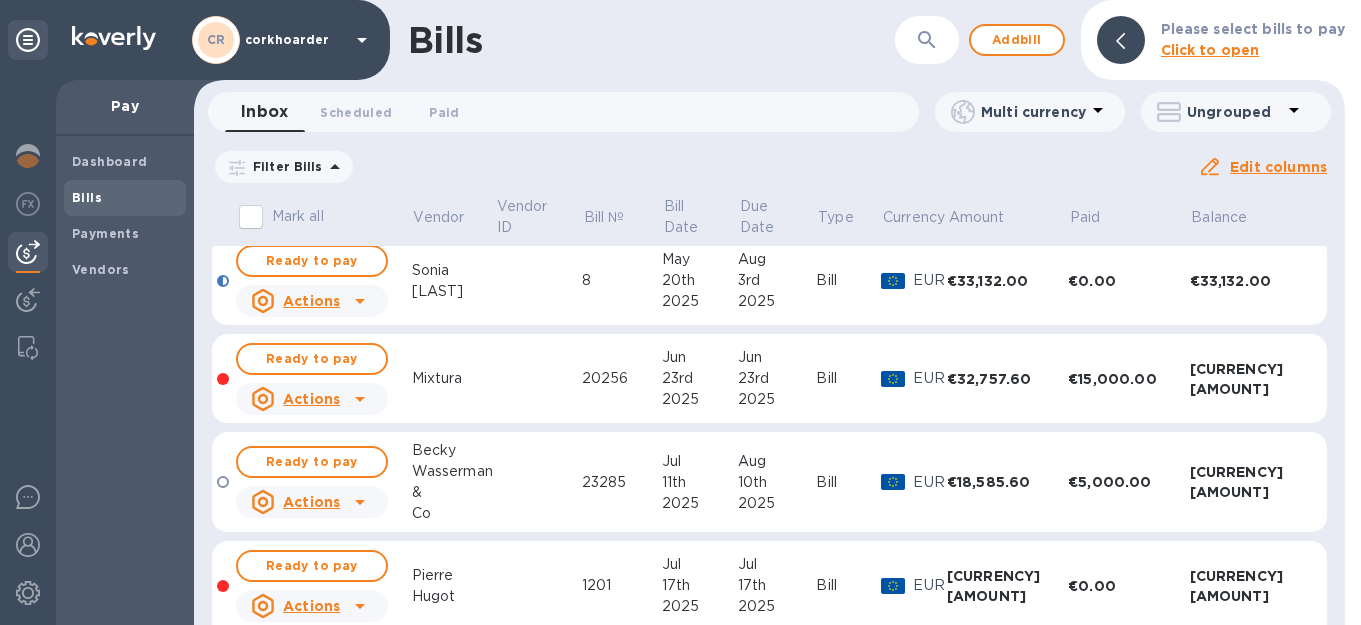 scroll, scrollTop: 814, scrollLeft: 0, axis: vertical 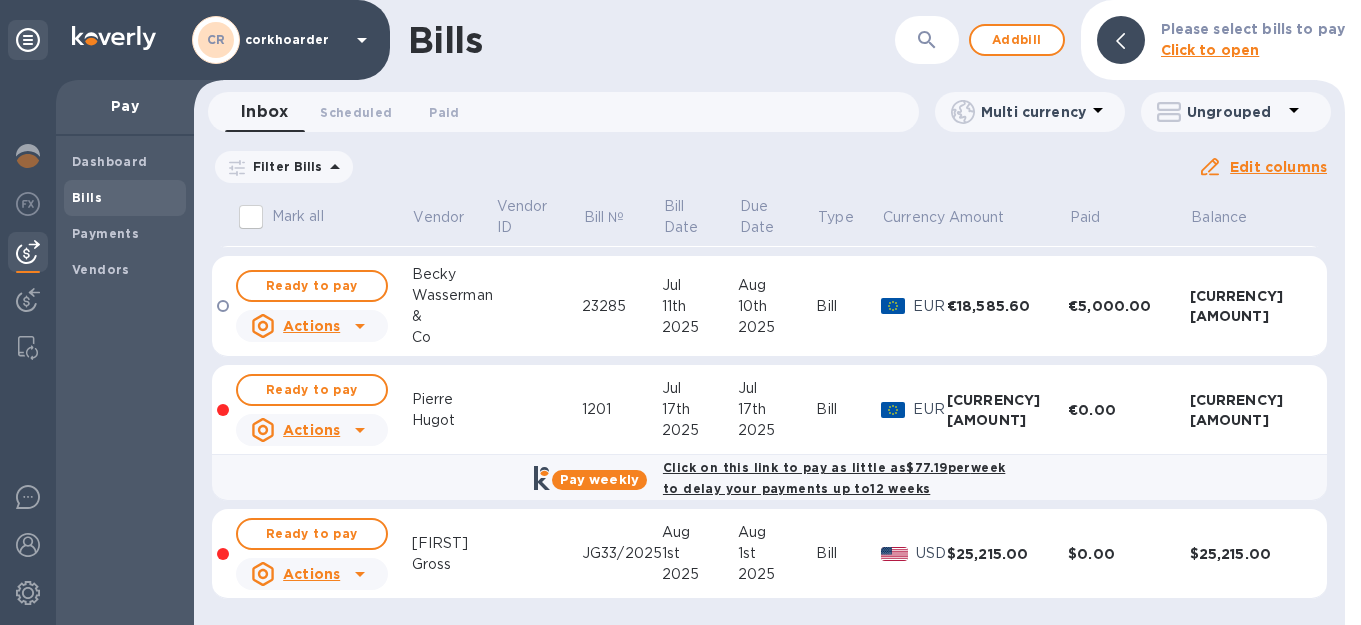 click on "1201" at bounding box center (622, 410) 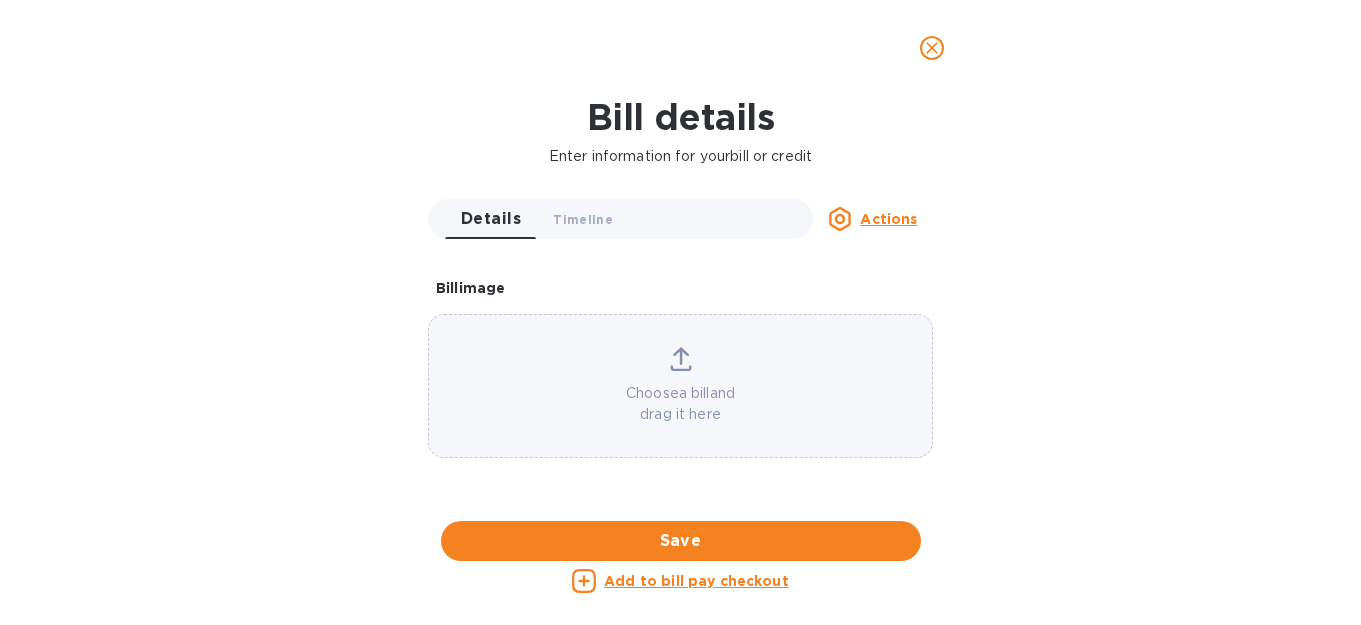 scroll, scrollTop: 954, scrollLeft: 0, axis: vertical 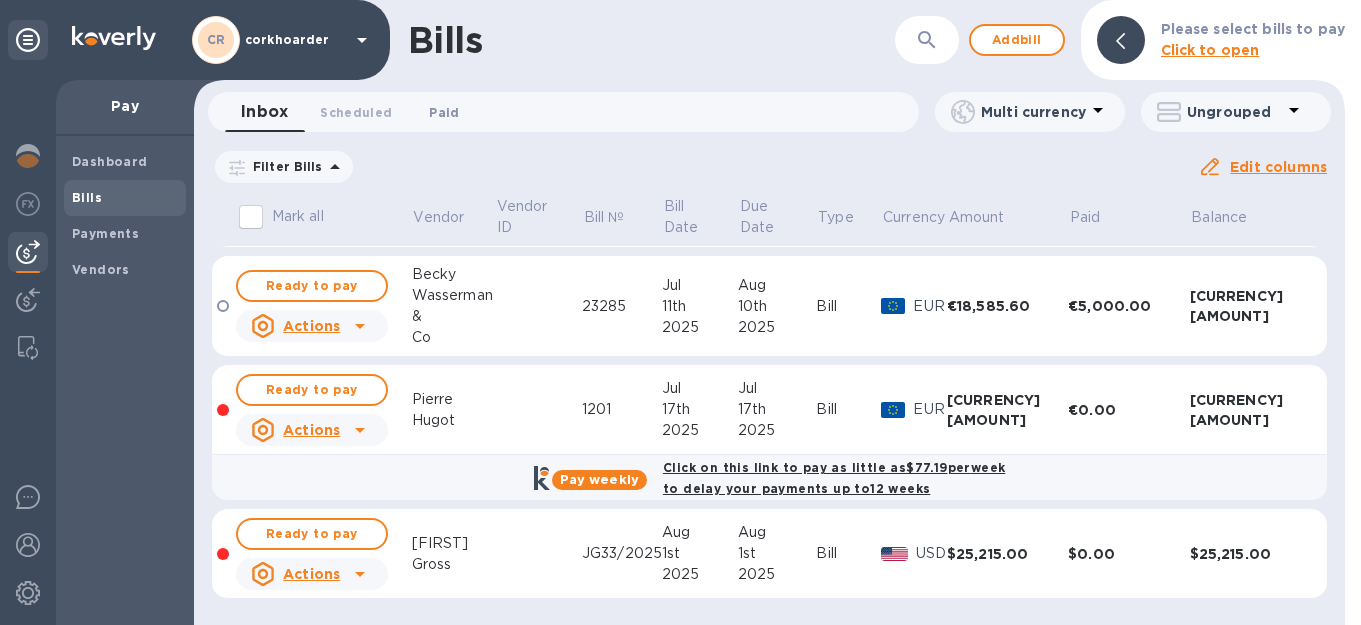 click on "Paid 0" at bounding box center (444, 112) 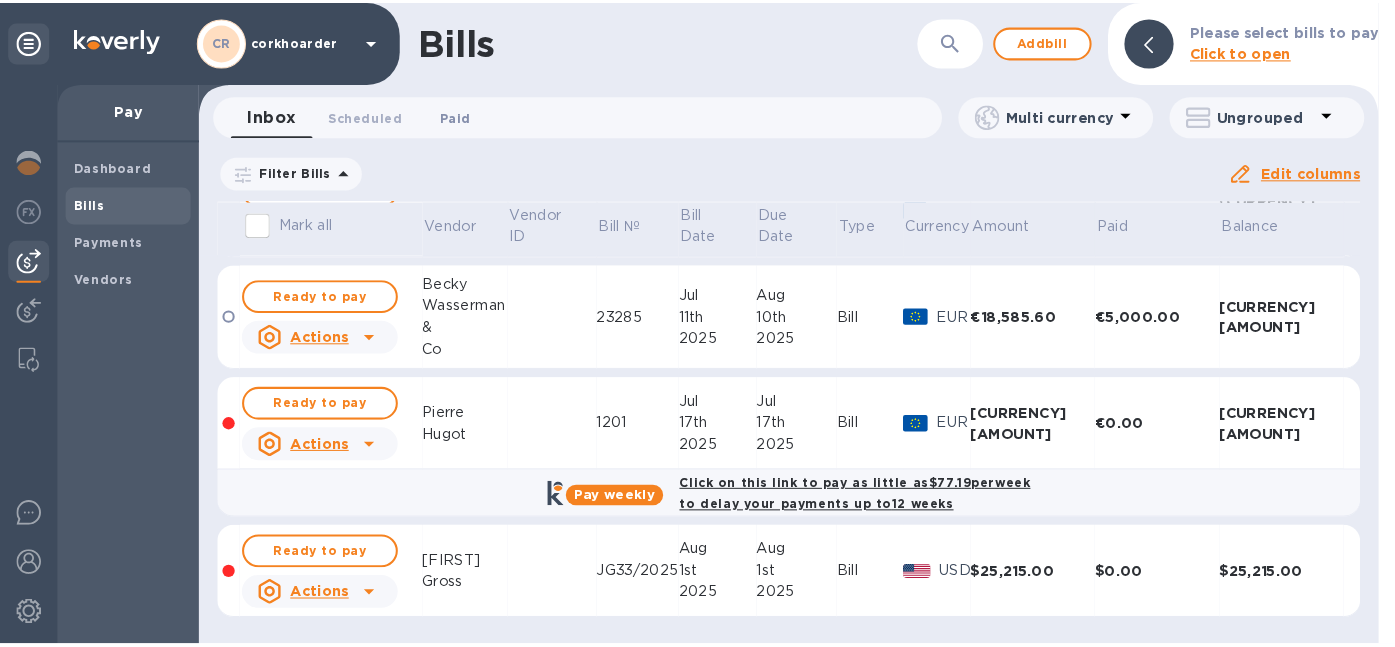 scroll, scrollTop: 0, scrollLeft: 0, axis: both 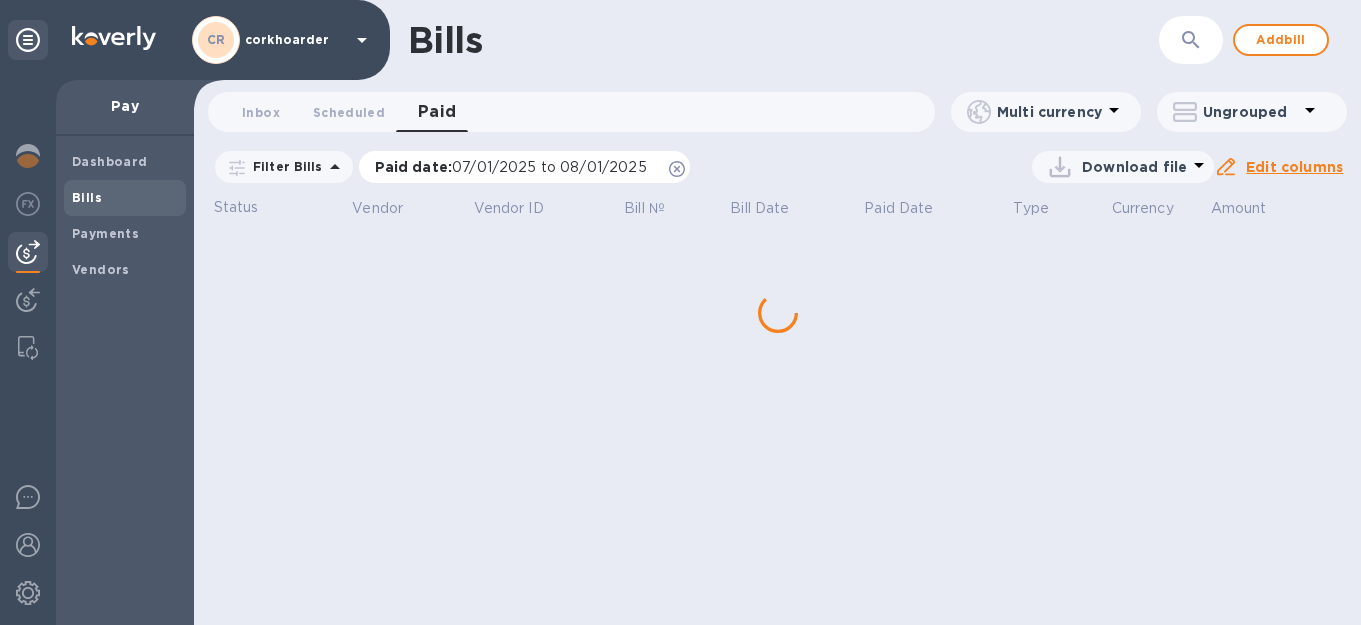 click 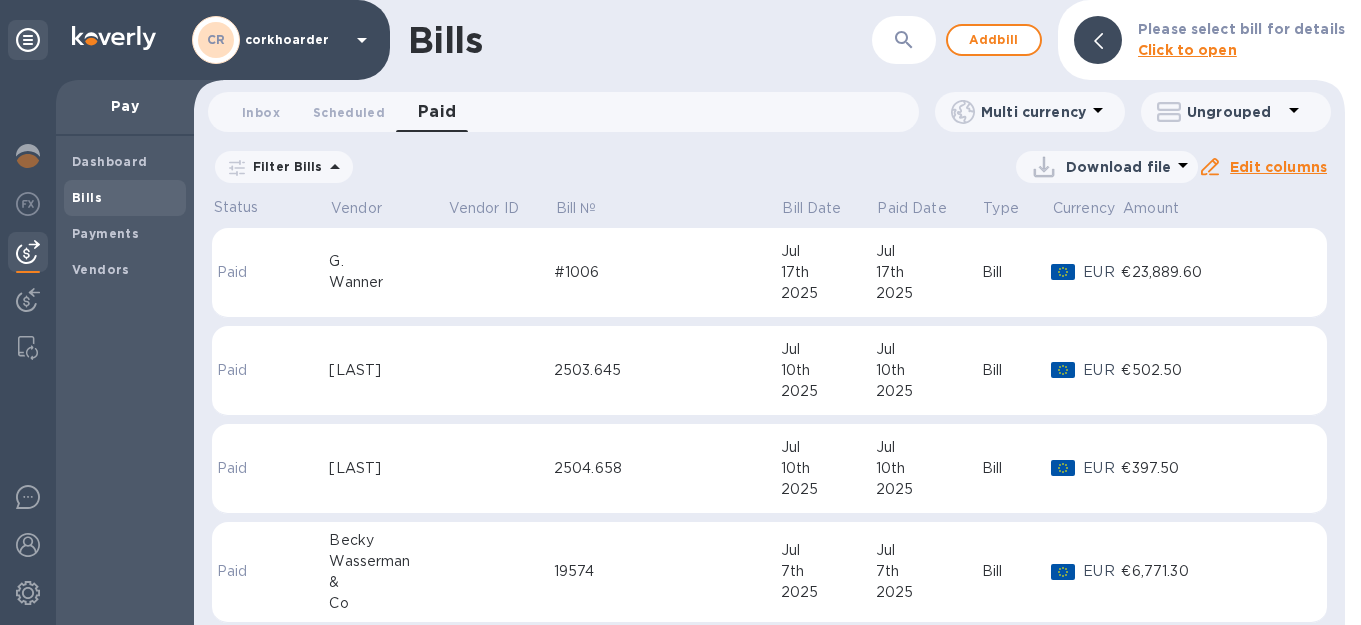 click at bounding box center [500, 273] 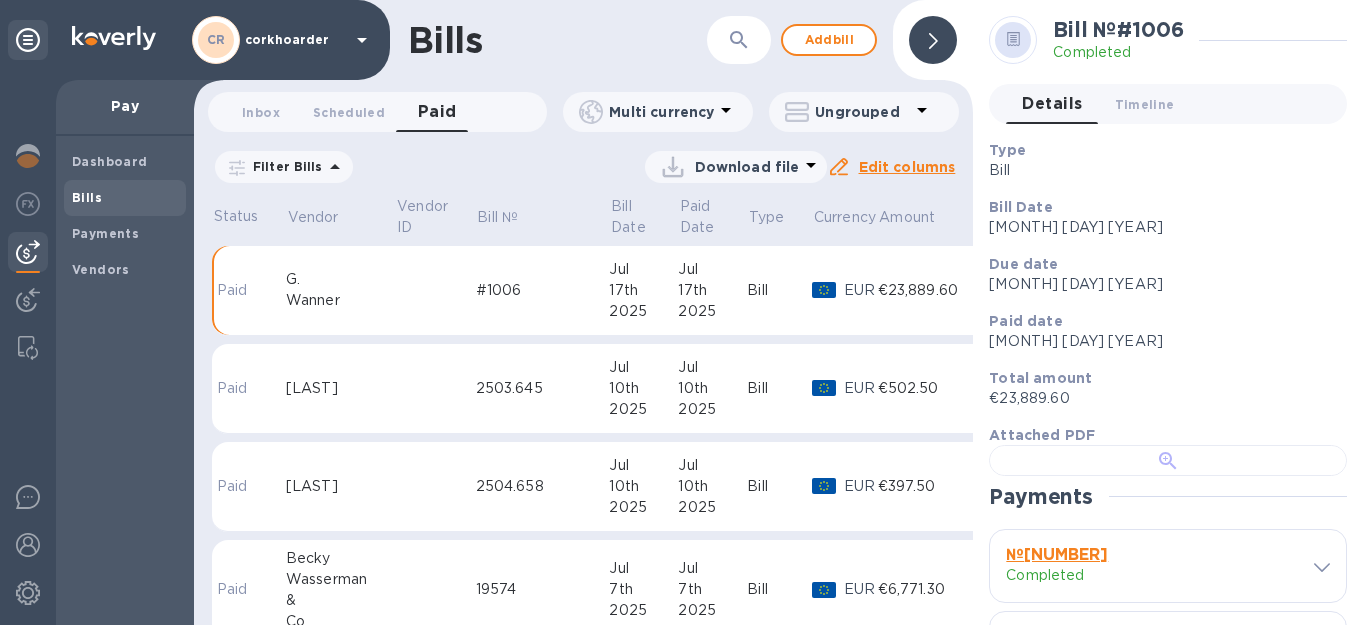 click at bounding box center (1168, 460) 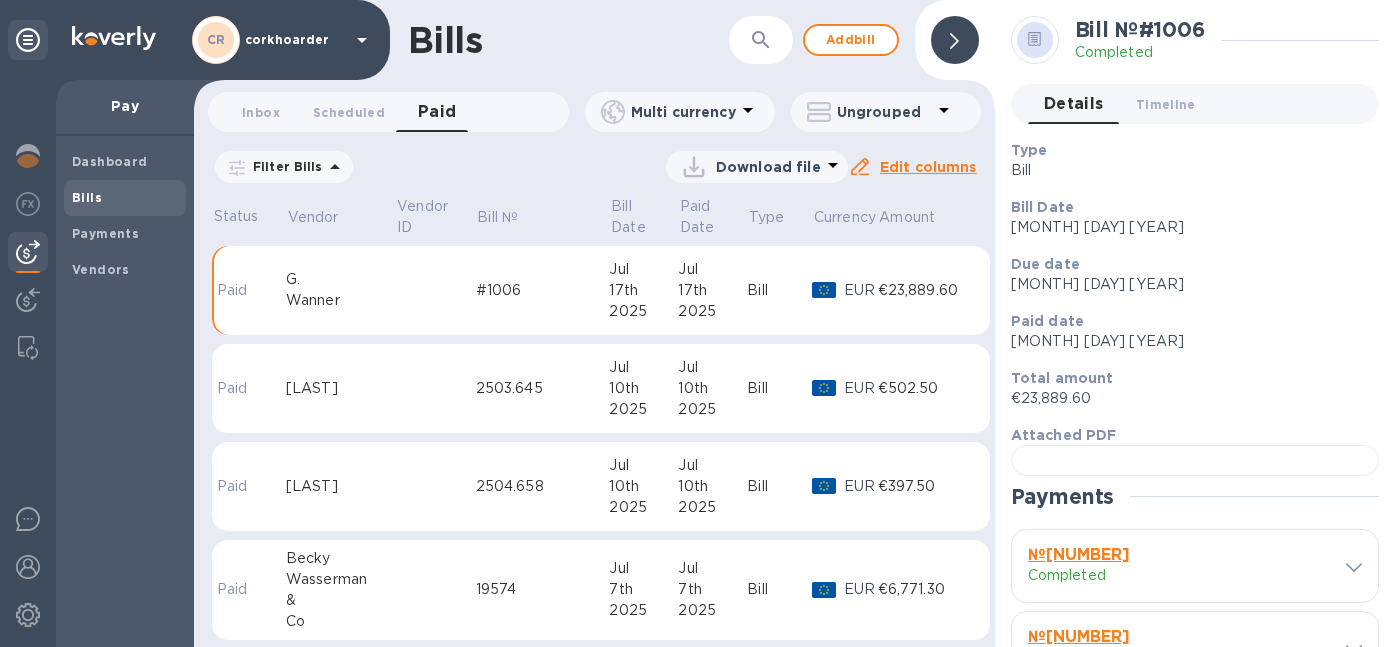 click at bounding box center [955, 40] 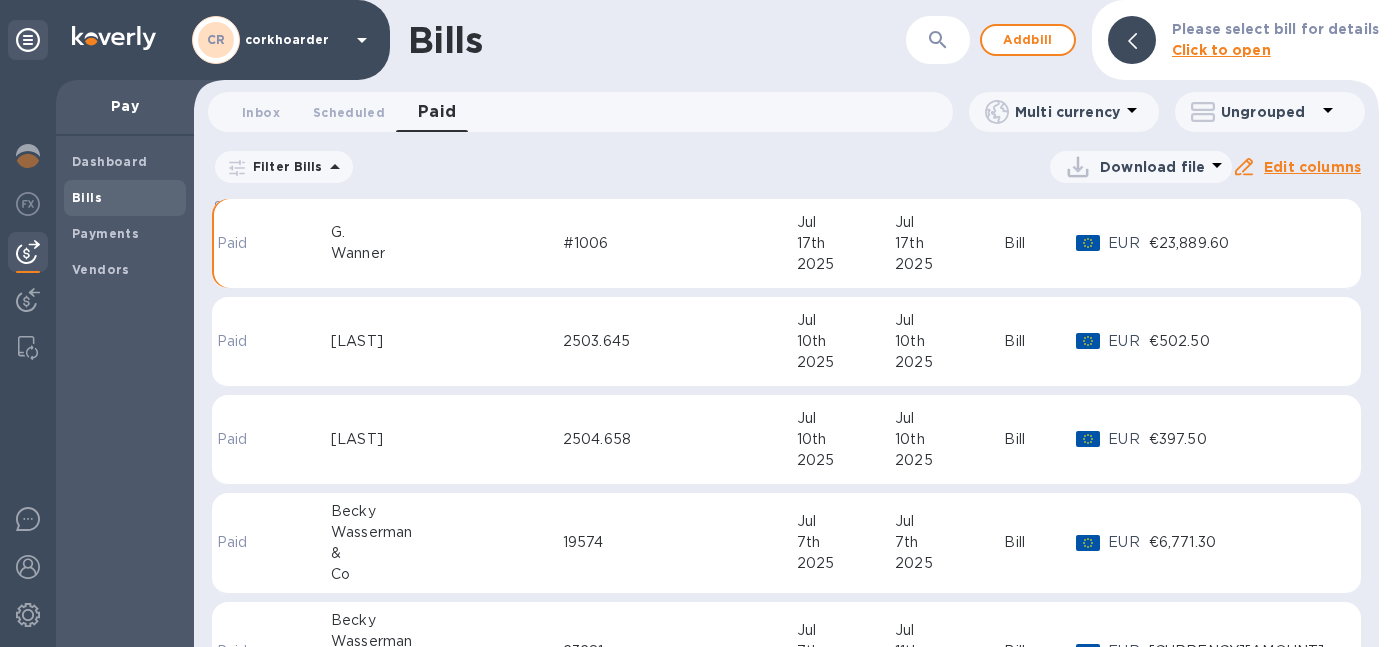 scroll, scrollTop: 0, scrollLeft: 0, axis: both 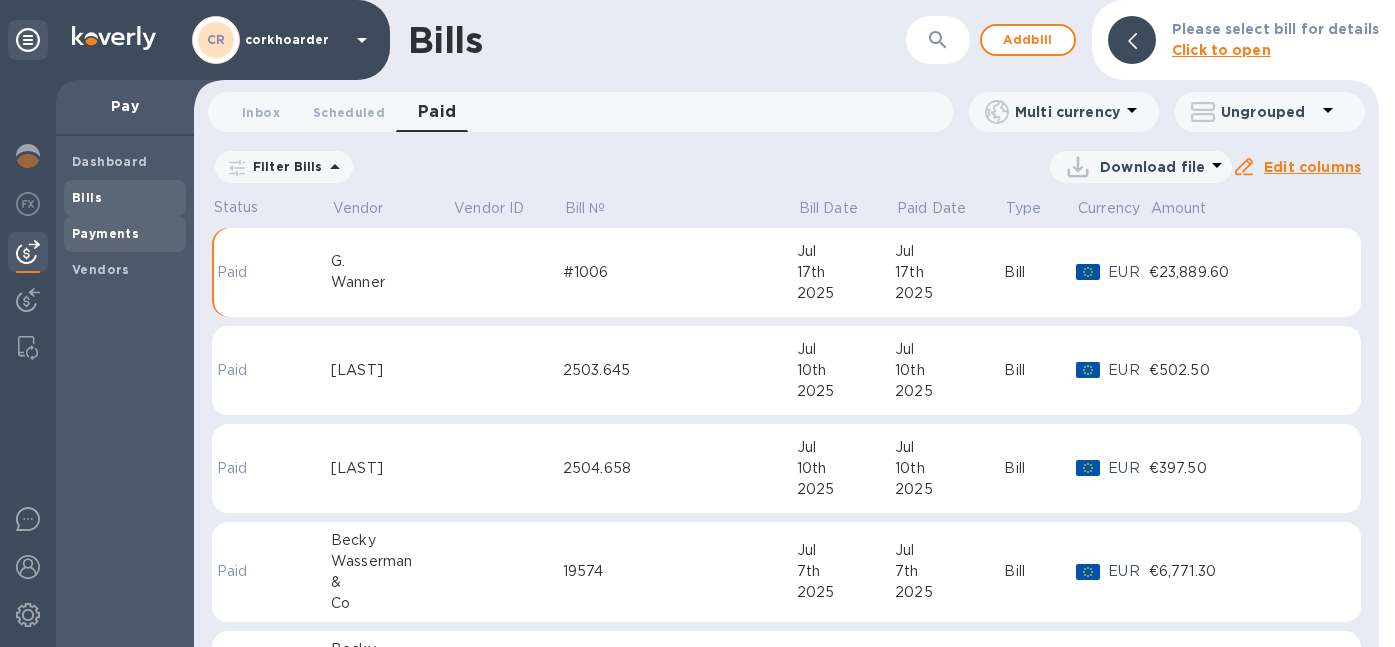 click on "Payments" at bounding box center (105, 233) 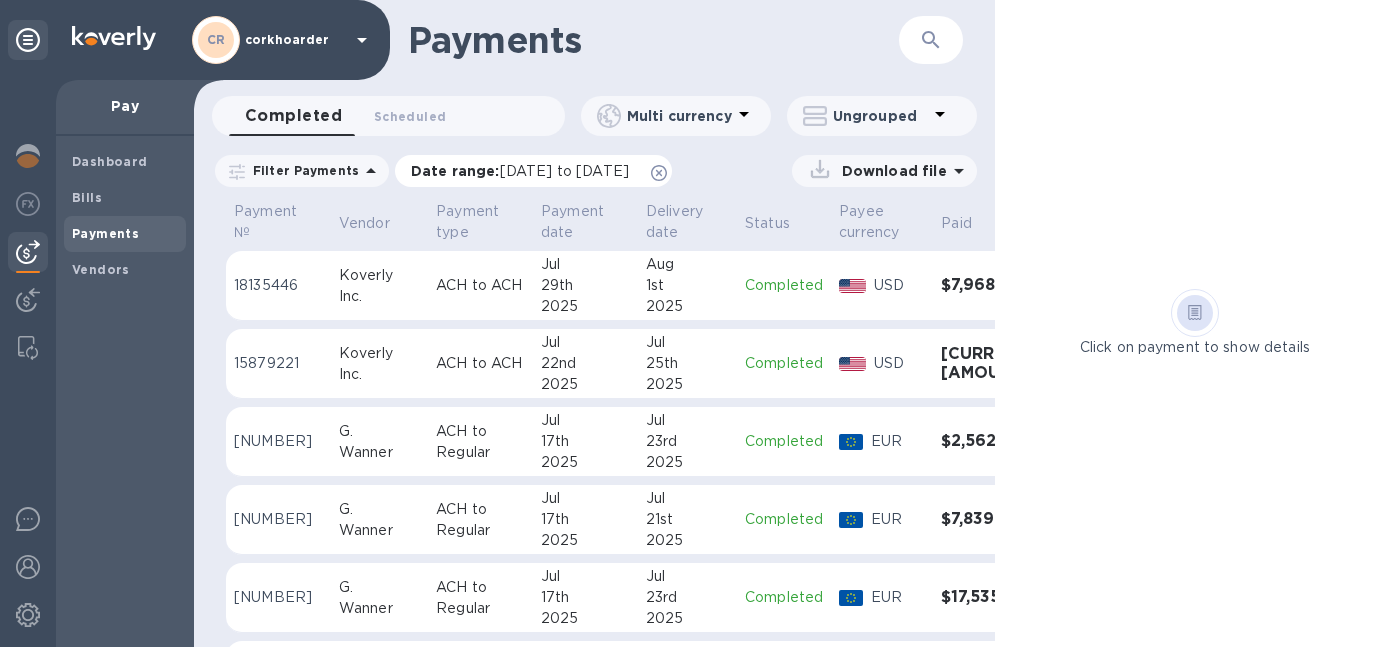 click 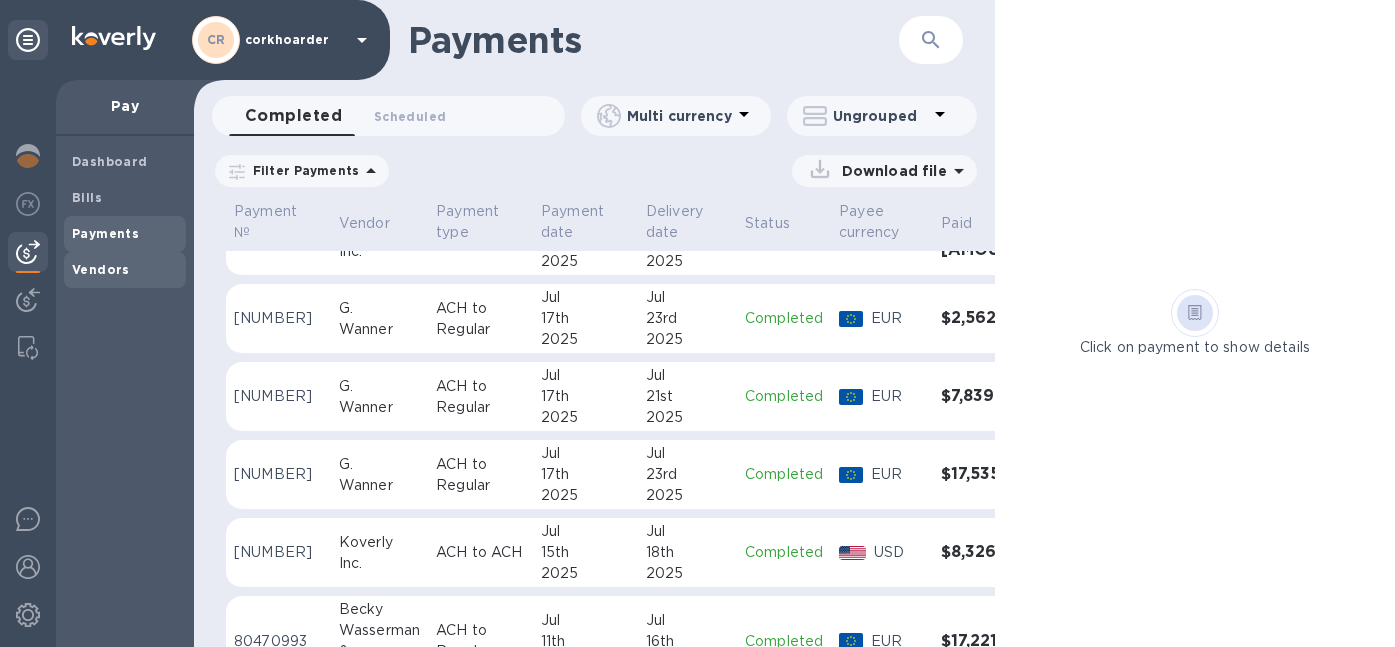 scroll, scrollTop: 86, scrollLeft: 0, axis: vertical 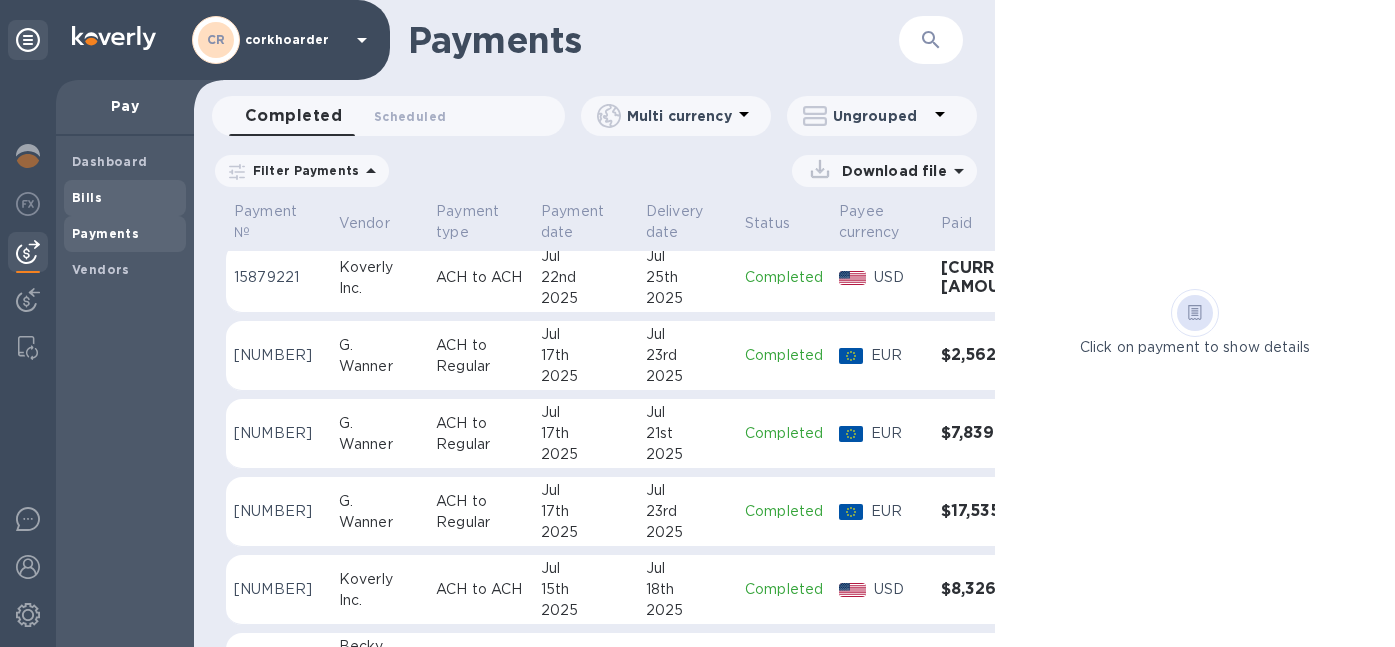 click on "Bills" at bounding box center [125, 198] 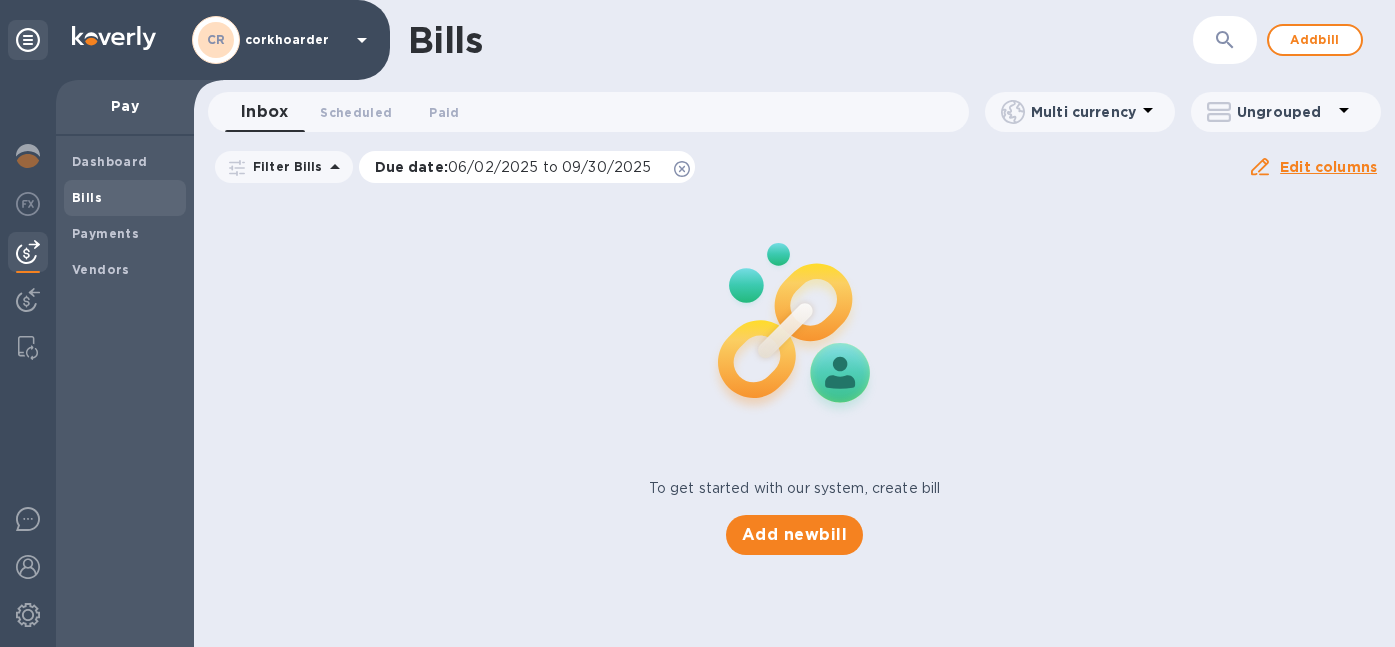 click 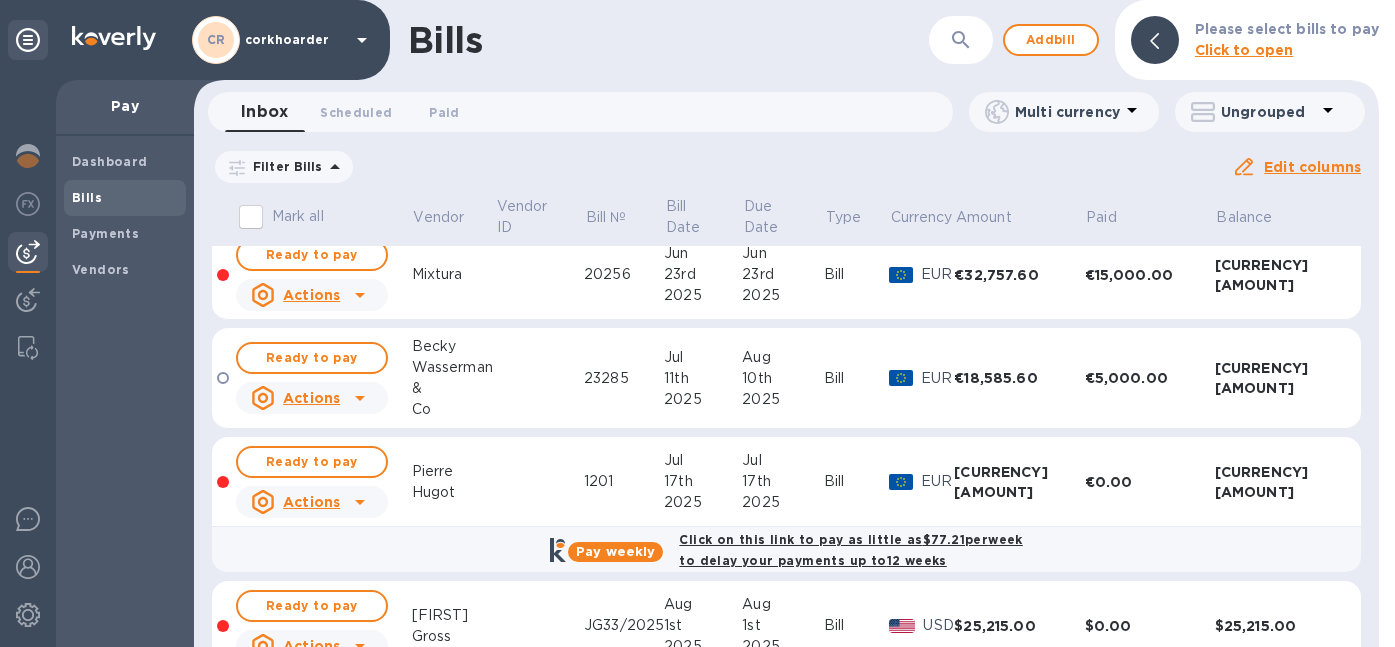 scroll, scrollTop: 792, scrollLeft: 0, axis: vertical 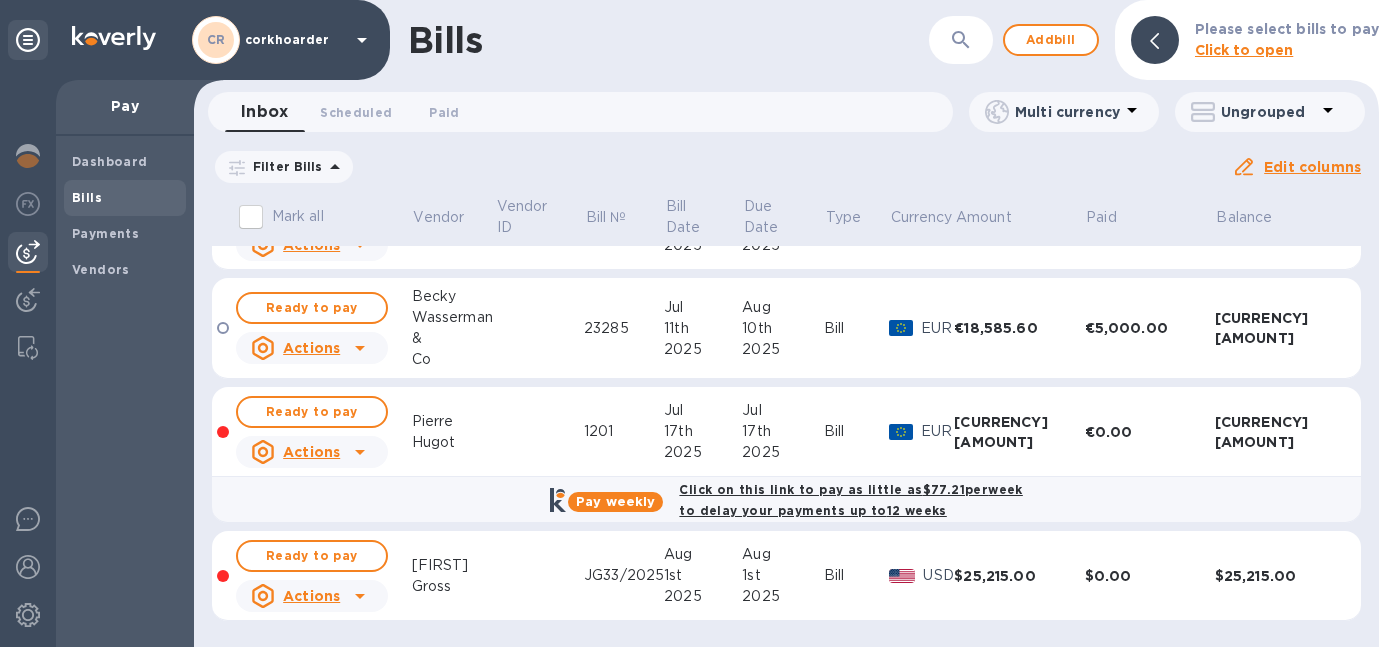 click on "JG33/2025" at bounding box center (624, 576) 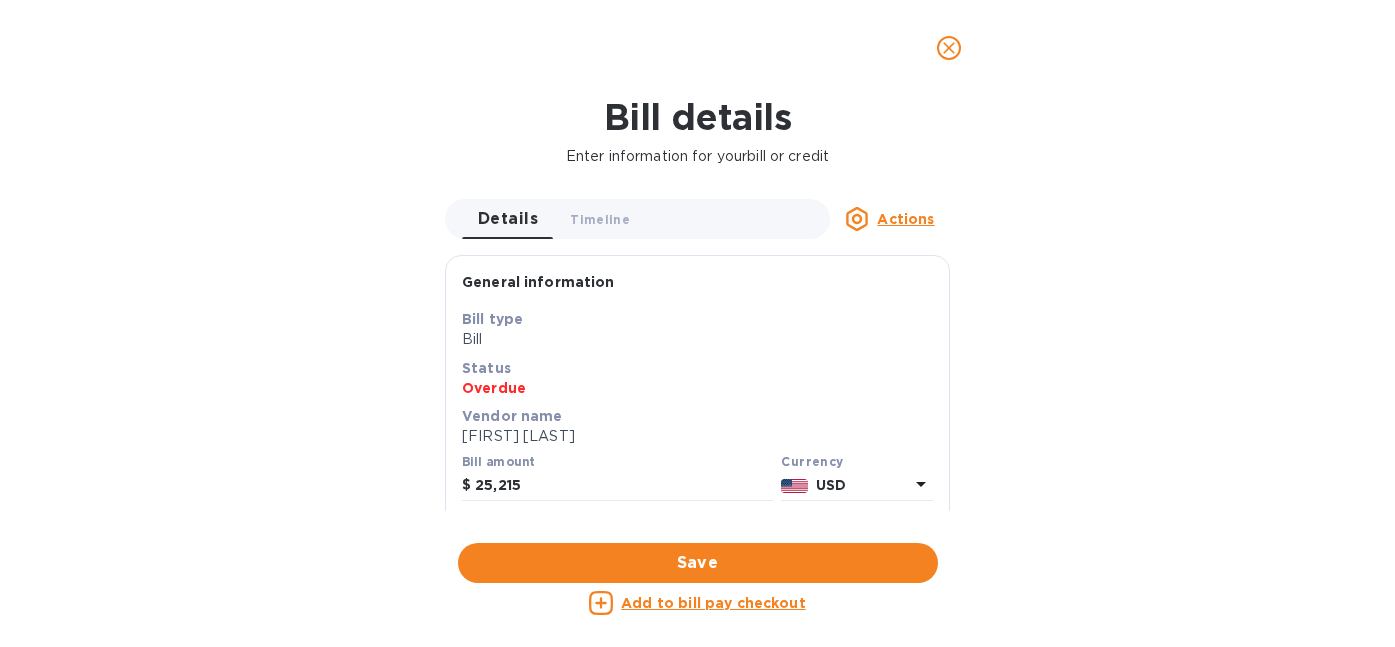 click on "USD" at bounding box center (862, 485) 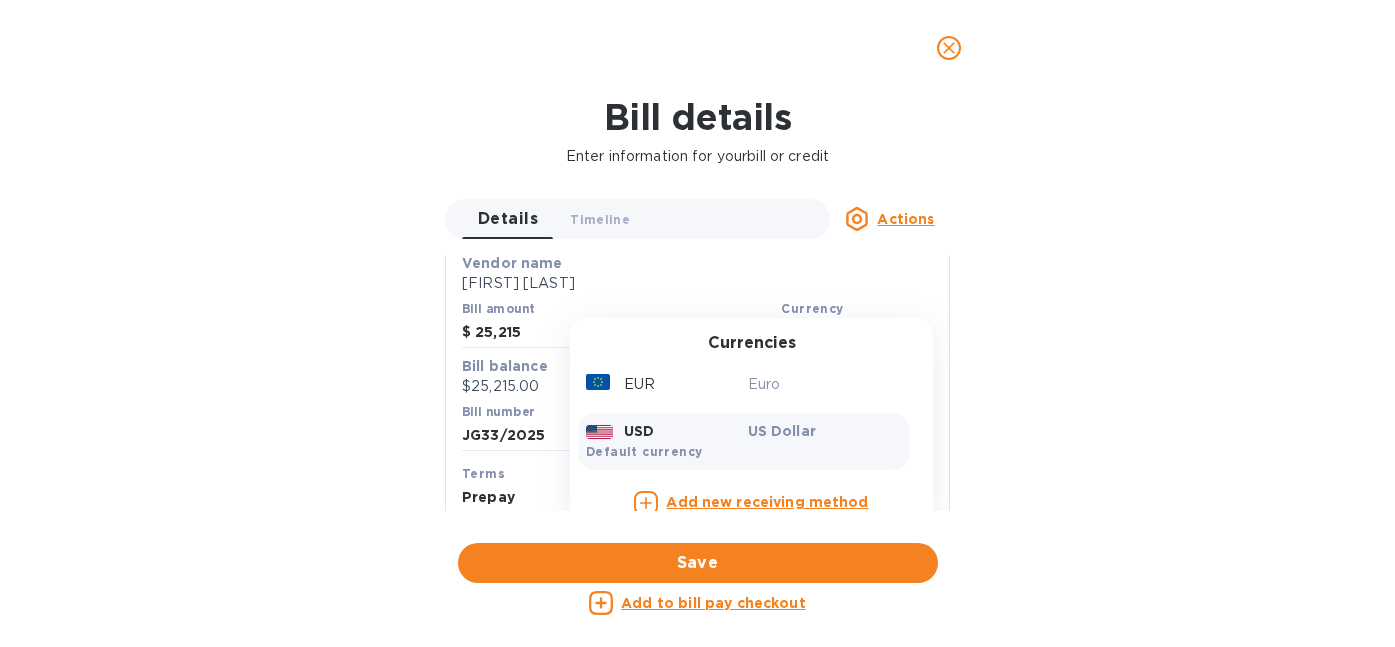 scroll, scrollTop: 165, scrollLeft: 0, axis: vertical 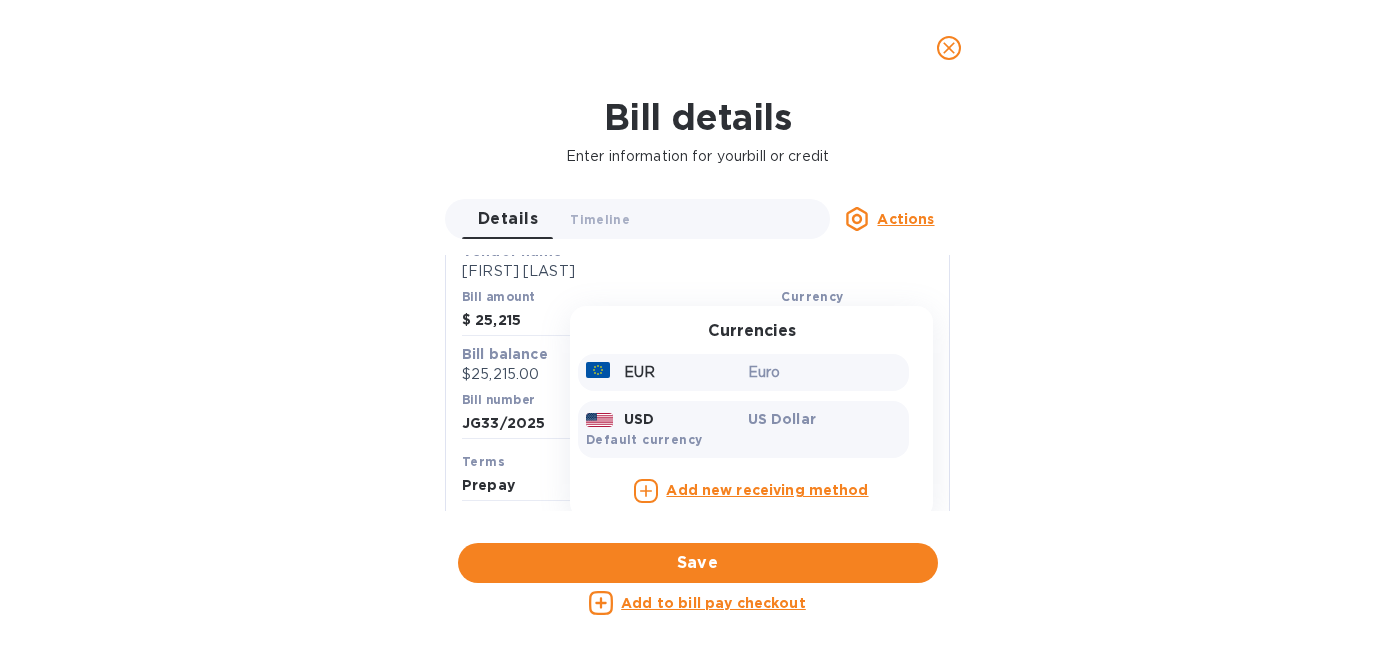click on "EUR Euro" at bounding box center [743, 372] 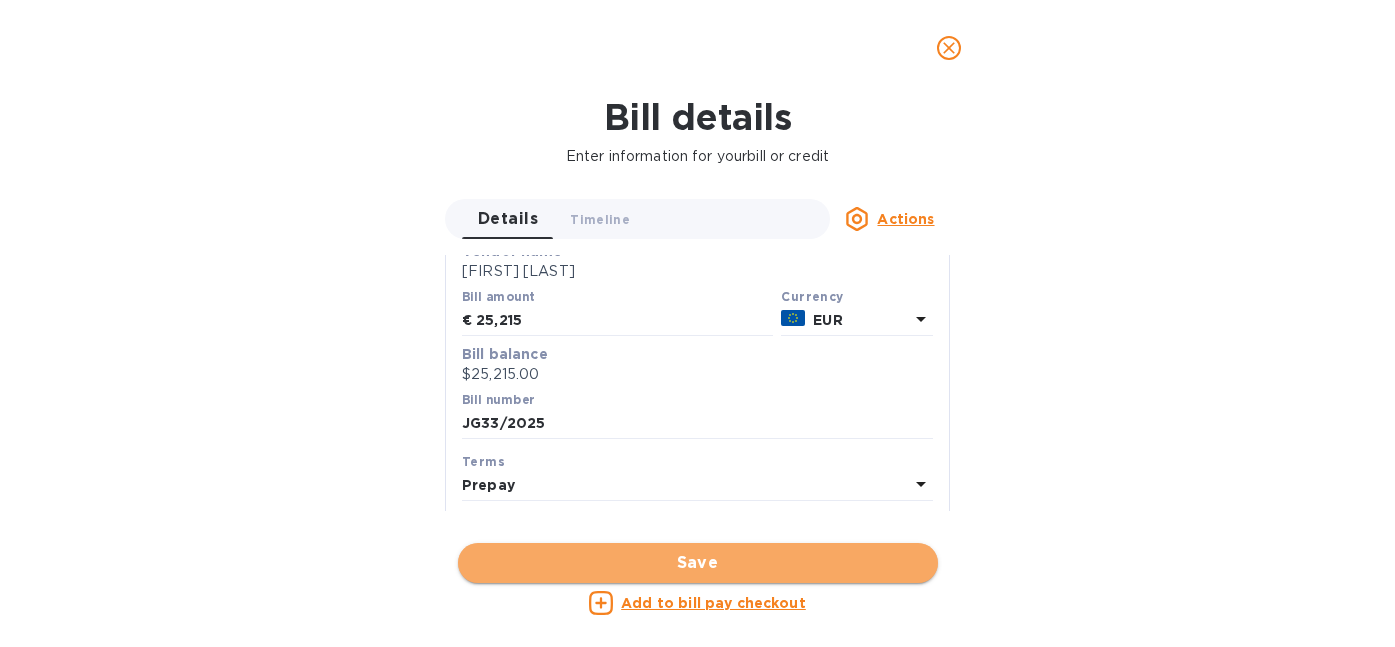 click on "Save" at bounding box center [698, 563] 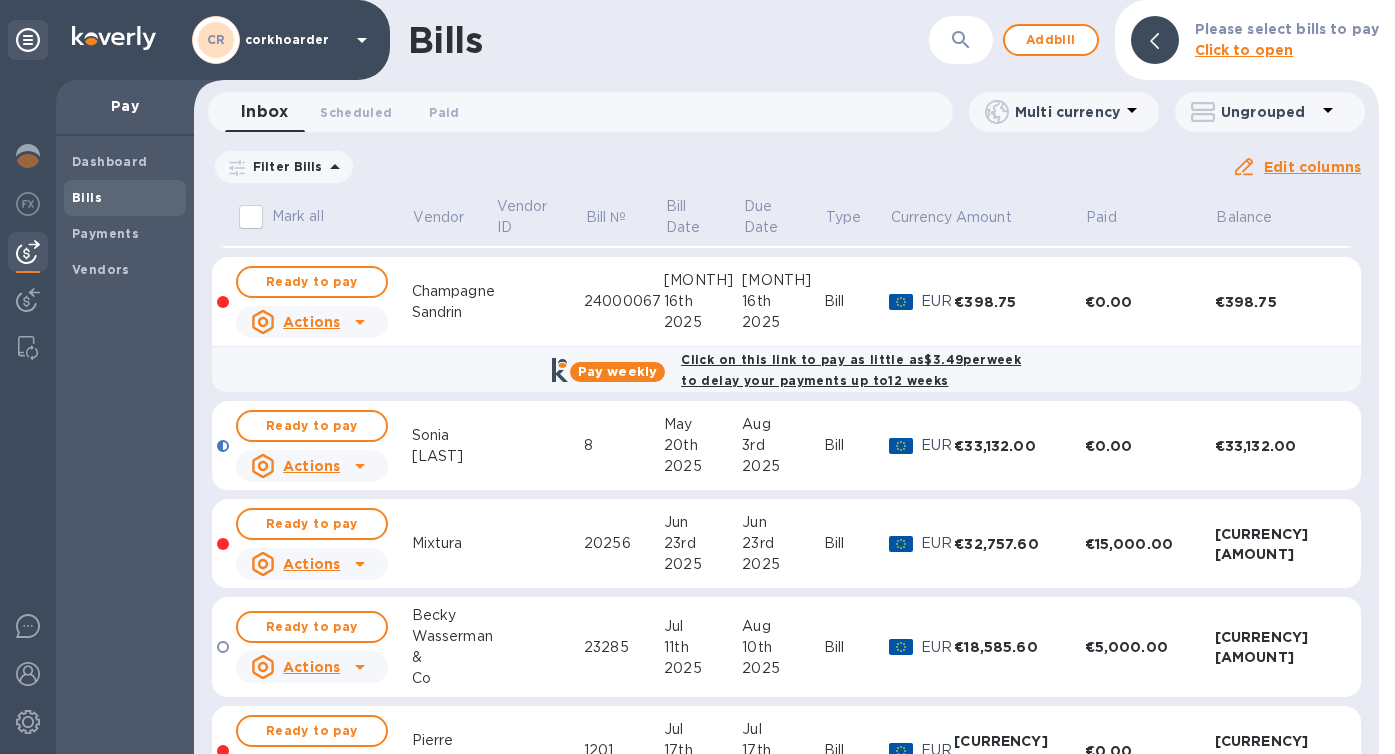 scroll, scrollTop: 0, scrollLeft: 0, axis: both 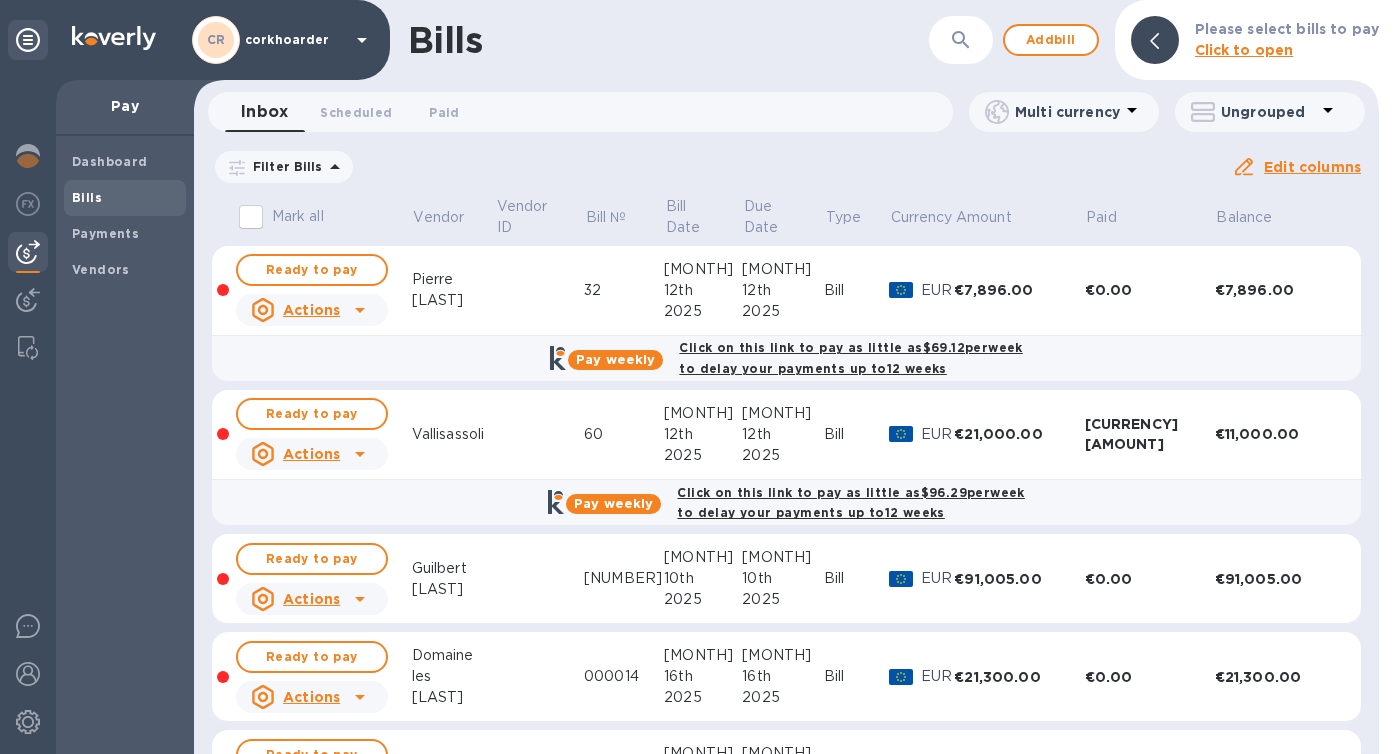 click at bounding box center [28, 417] 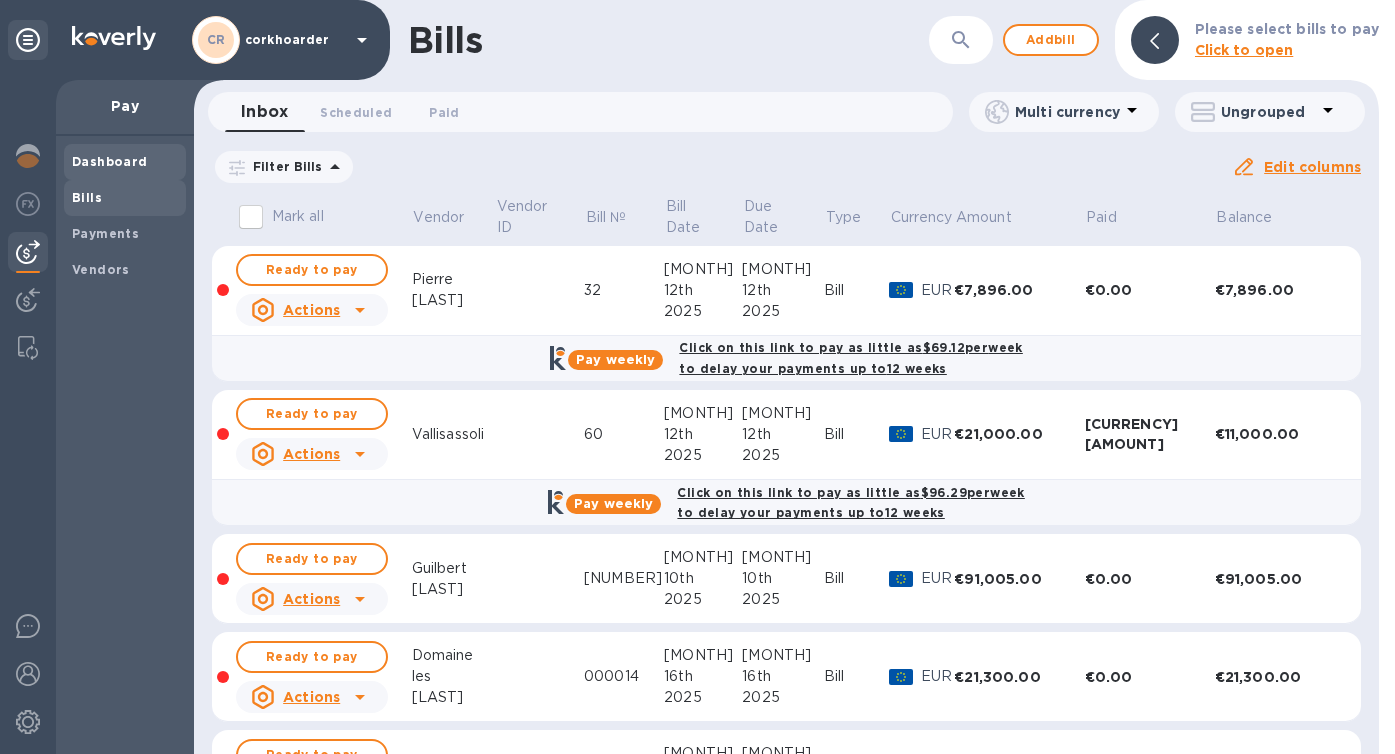 click on "Dashboard" at bounding box center (110, 162) 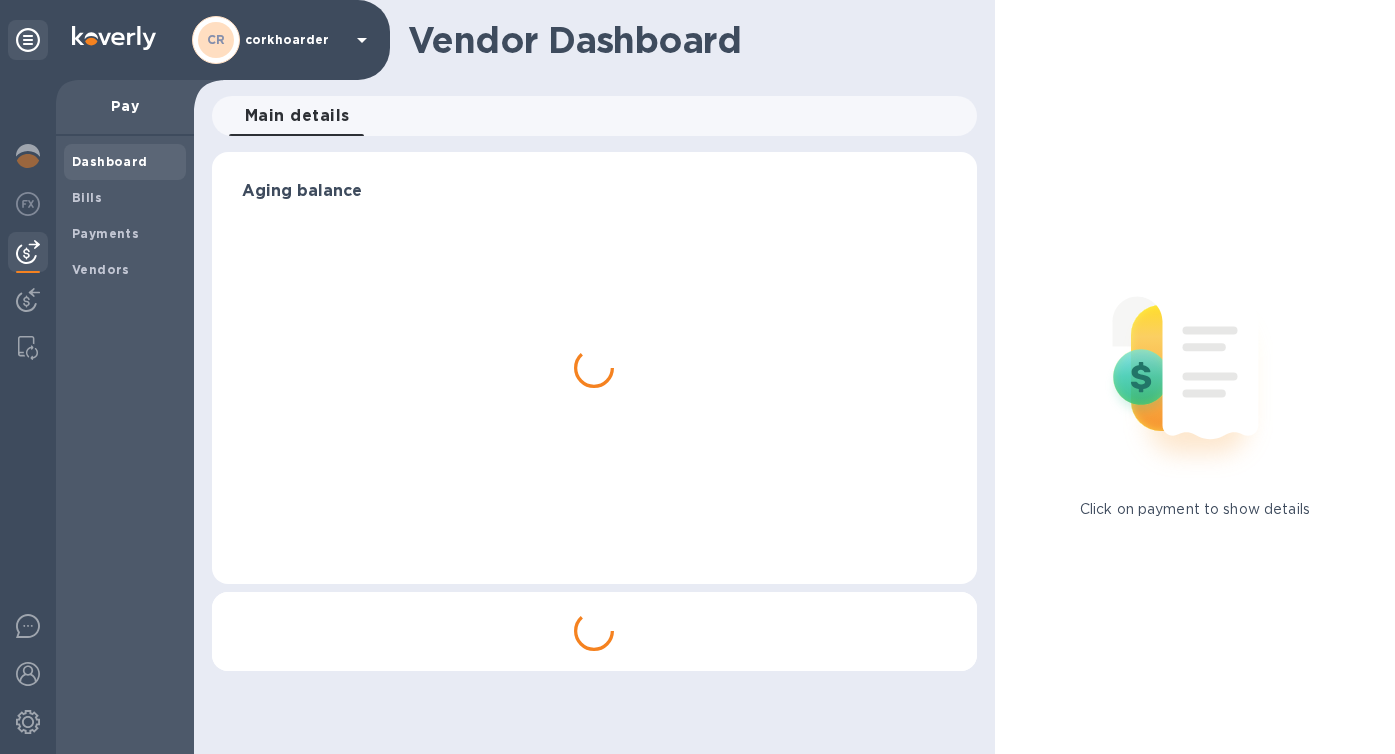 click at bounding box center (28, 417) 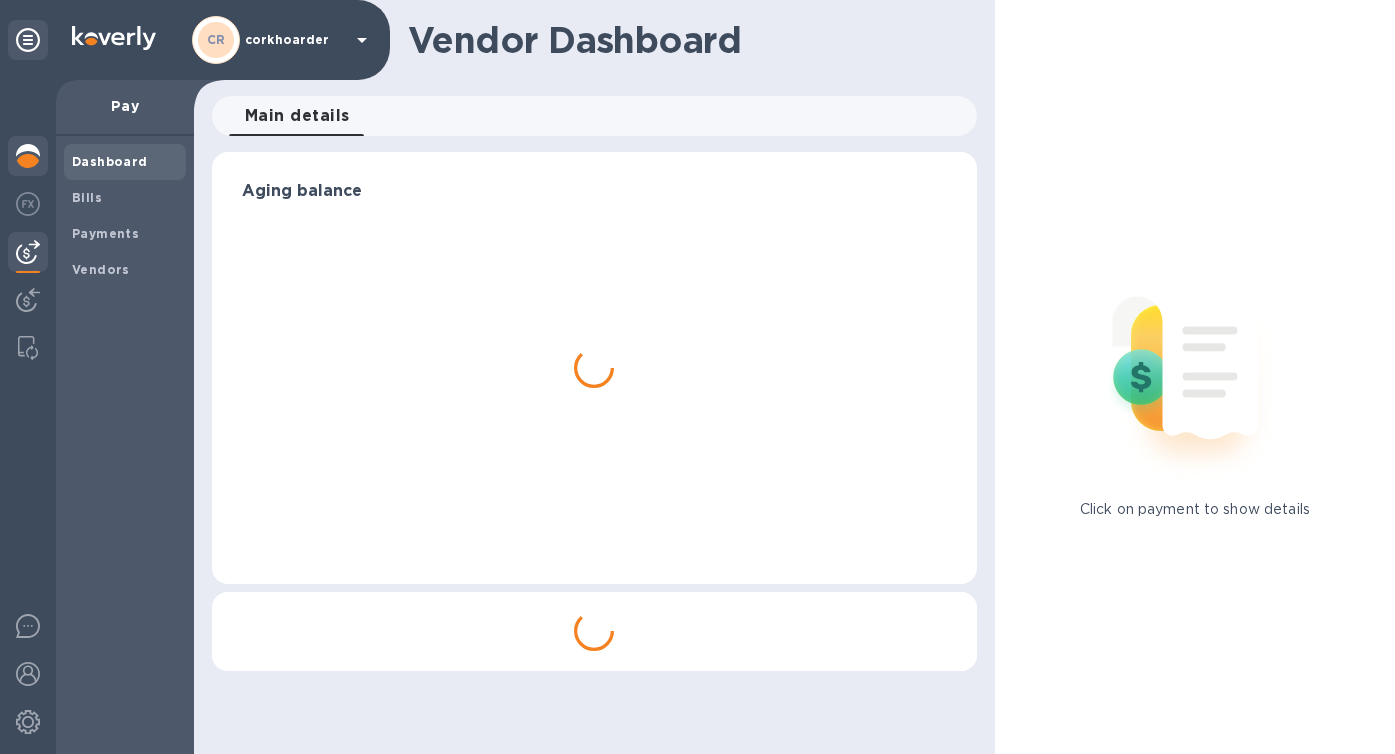 click at bounding box center [28, 156] 